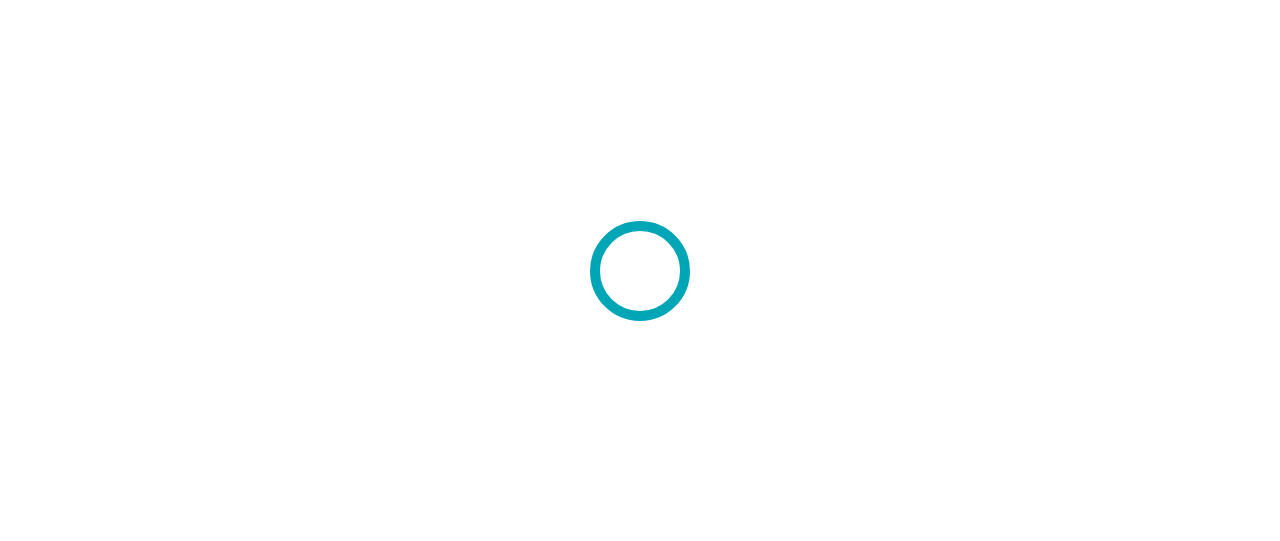 scroll, scrollTop: 0, scrollLeft: 0, axis: both 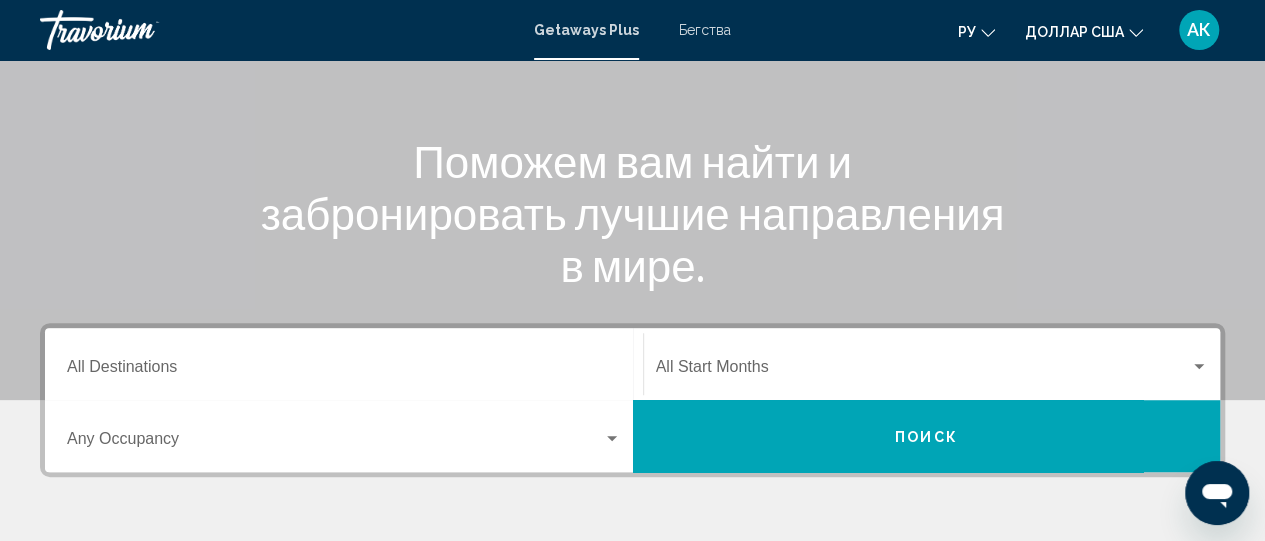 click 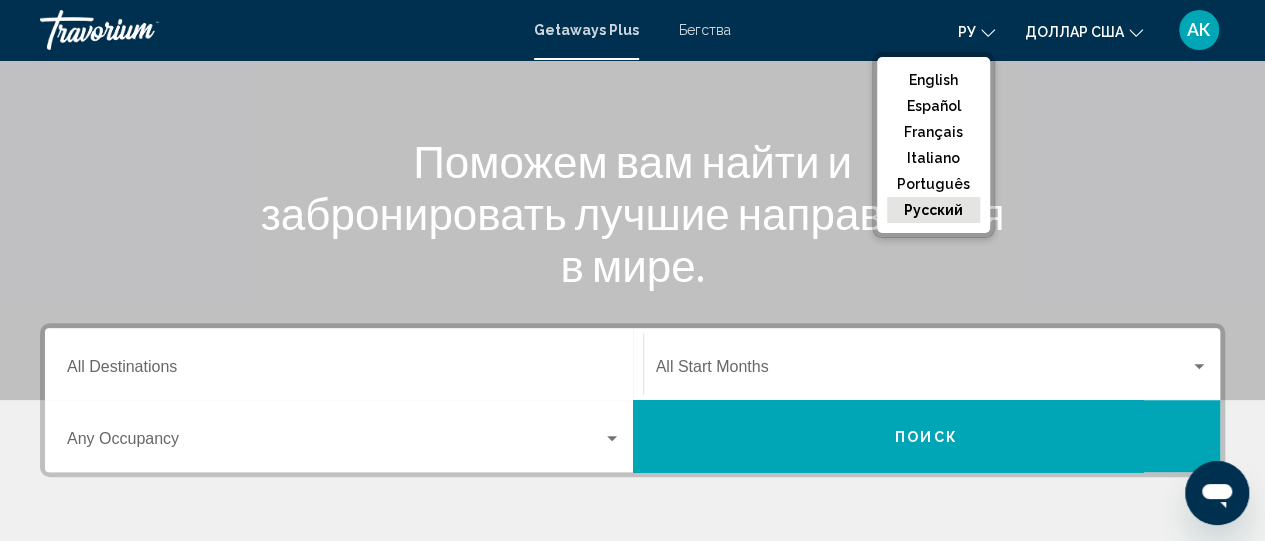 click on "русский" 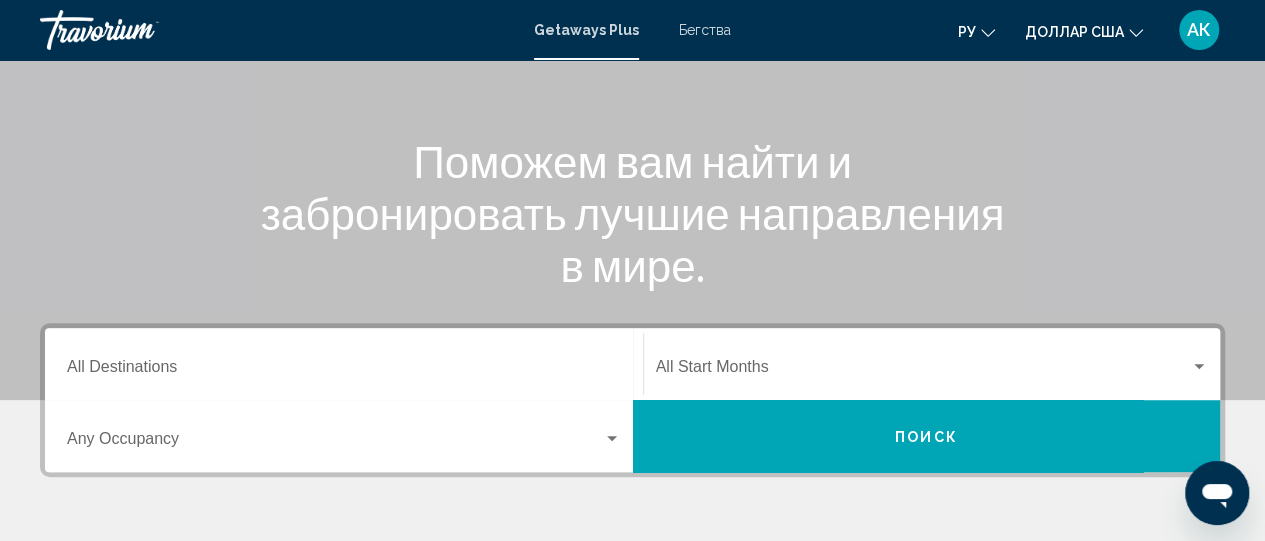 click on "Поможем вам найти и забронировать лучшие направления в мире." at bounding box center [632, 213] 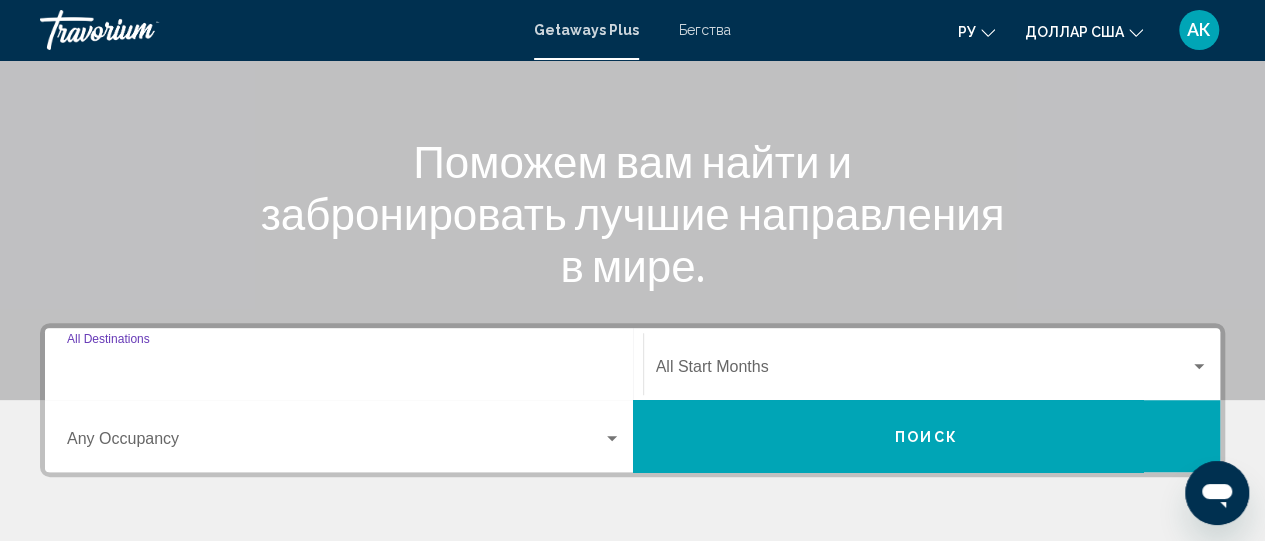 click on "Destination All Destinations" at bounding box center [344, 371] 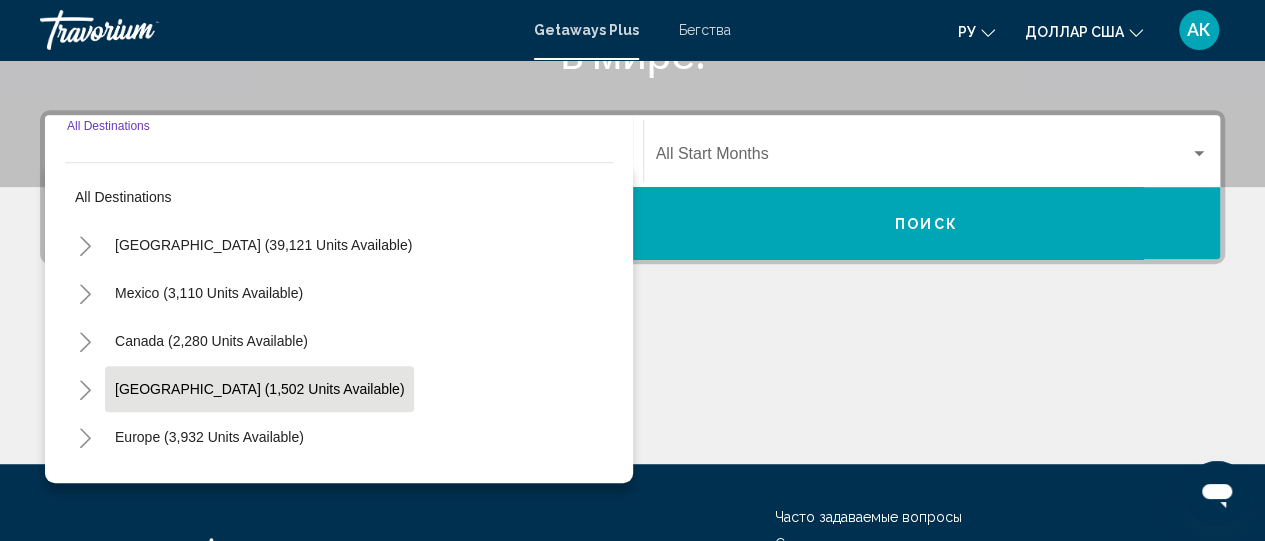 scroll, scrollTop: 458, scrollLeft: 0, axis: vertical 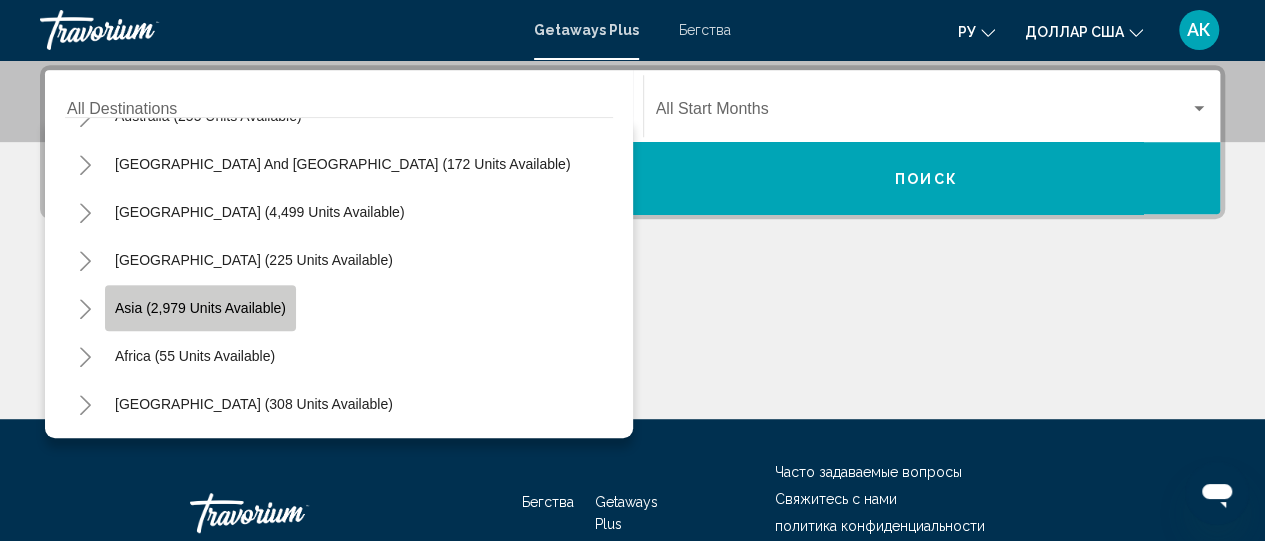 click on "Asia (2,979 units available)" 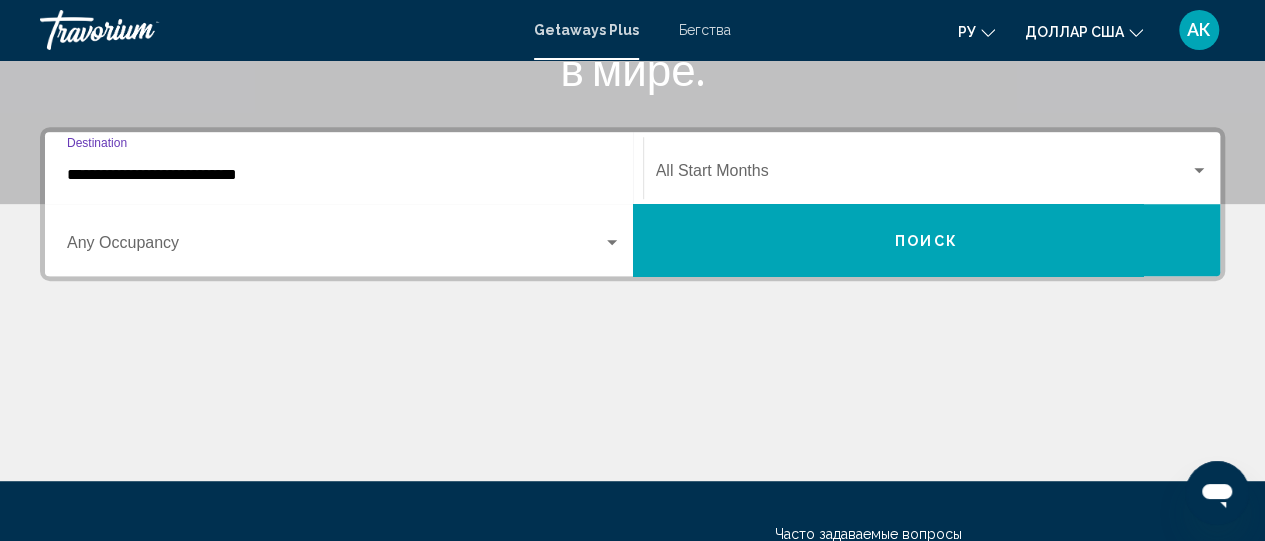 scroll, scrollTop: 300, scrollLeft: 0, axis: vertical 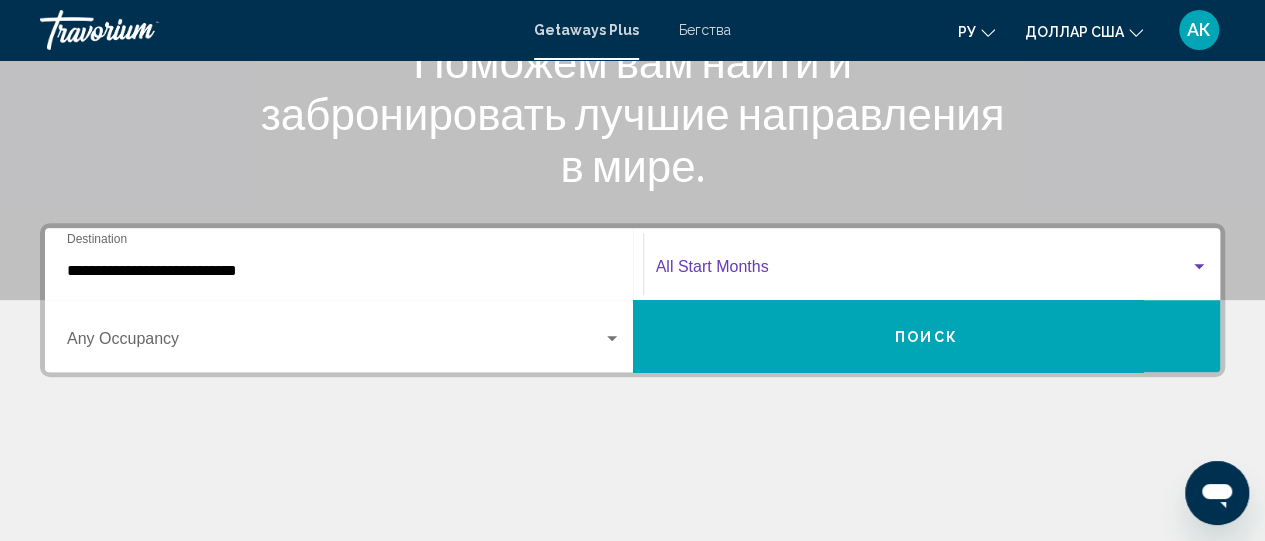 click at bounding box center [1199, 267] 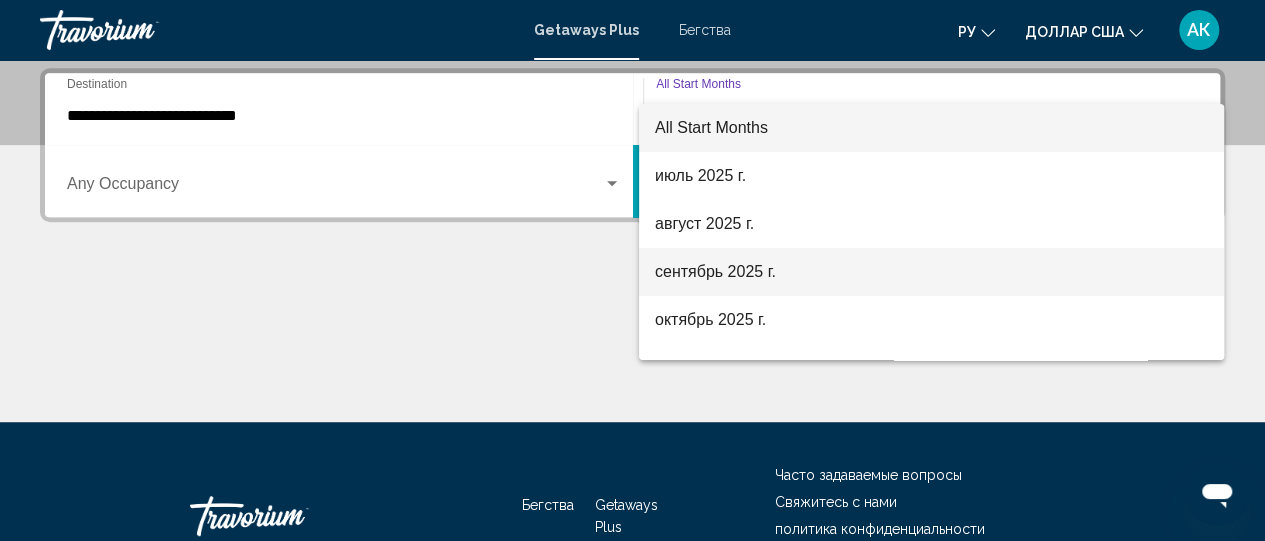 scroll, scrollTop: 458, scrollLeft: 0, axis: vertical 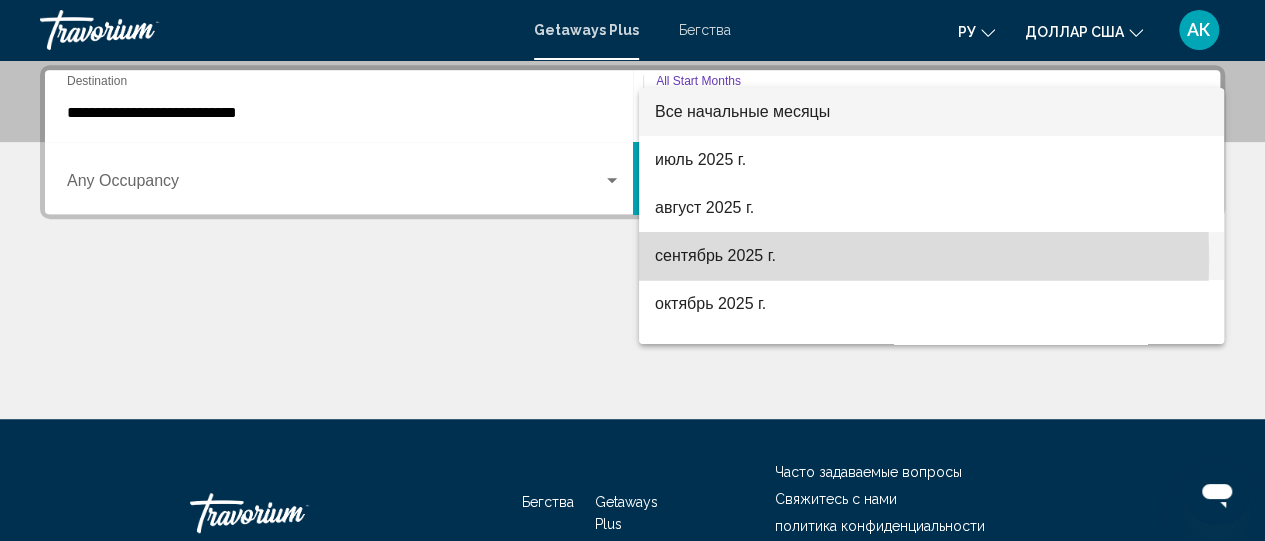 click on "сентябрь 2025 г." at bounding box center [715, 255] 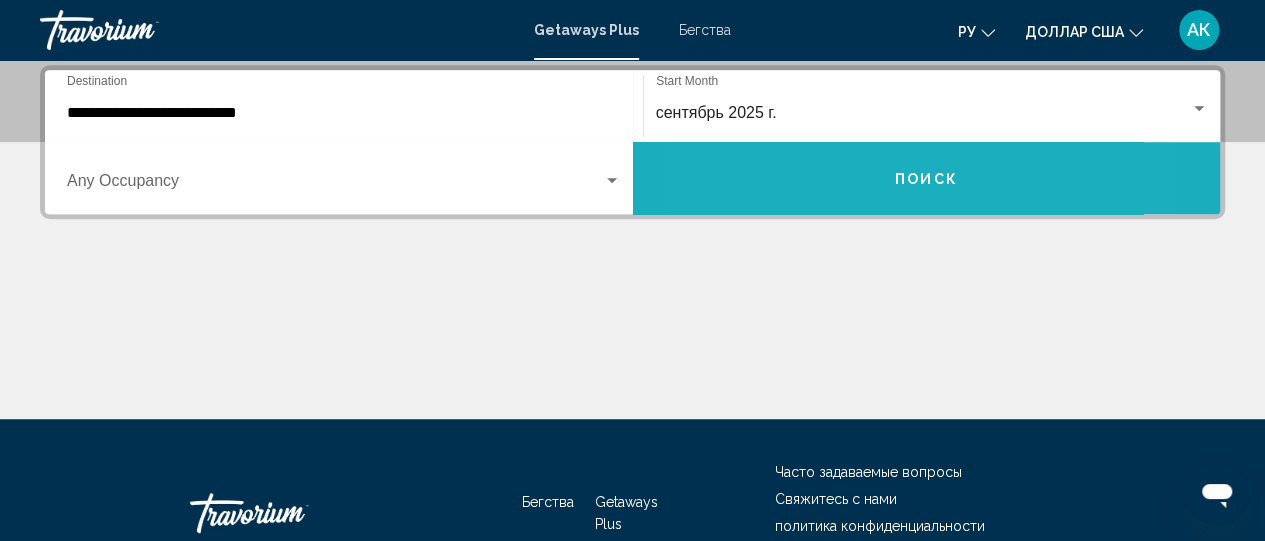 click on "Поиск" at bounding box center (927, 178) 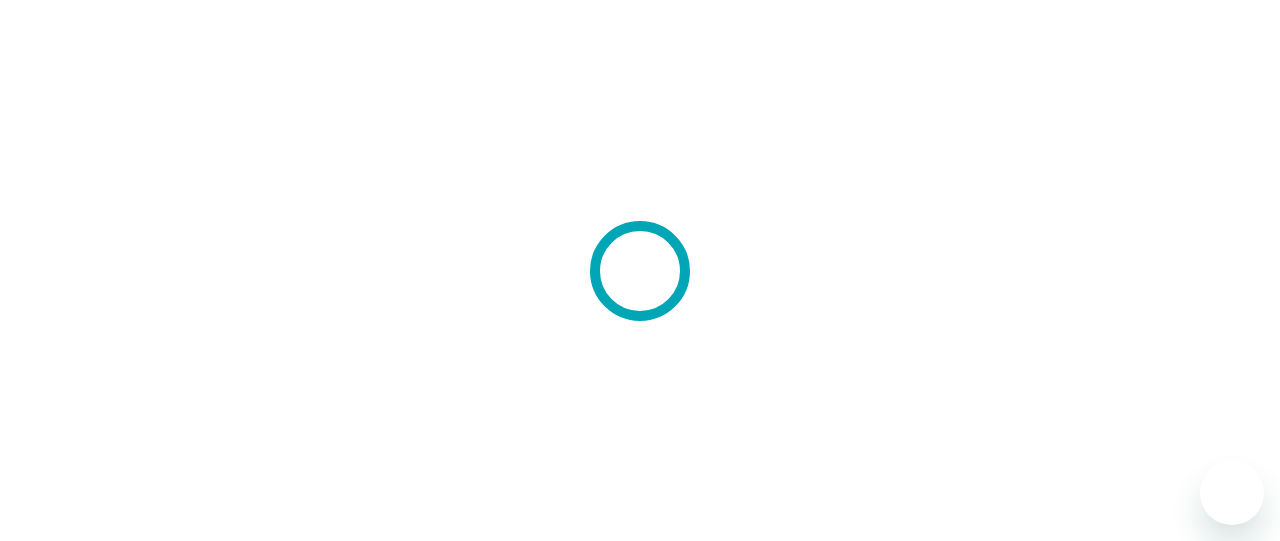 scroll, scrollTop: 0, scrollLeft: 0, axis: both 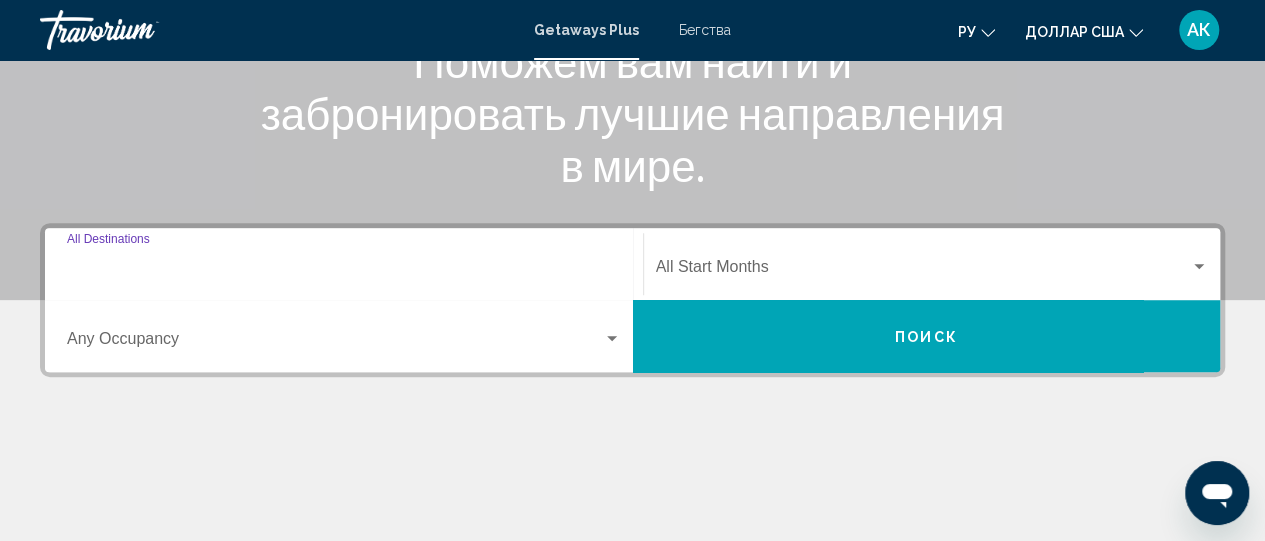 click on "Destination All Destinations" at bounding box center [344, 271] 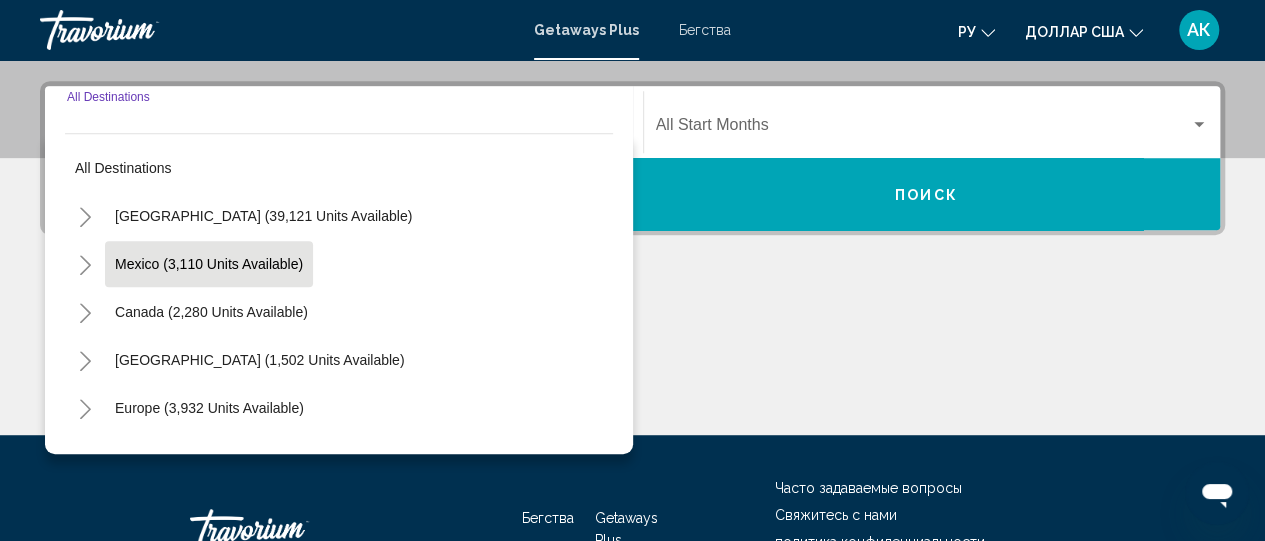 scroll, scrollTop: 458, scrollLeft: 0, axis: vertical 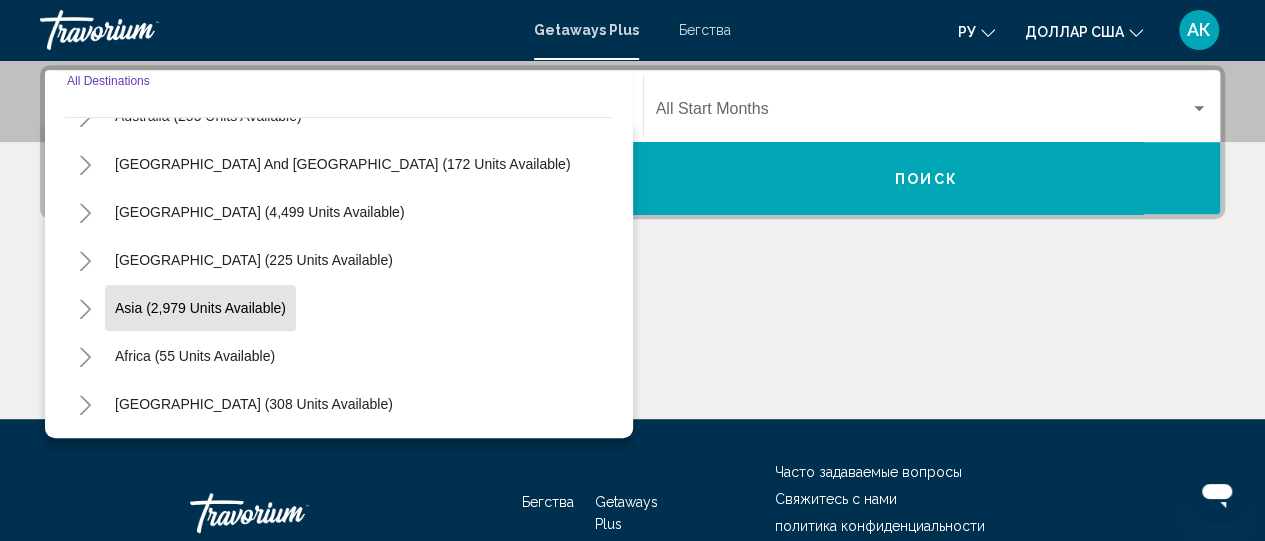 click on "Asia (2,979 units available)" at bounding box center (195, 356) 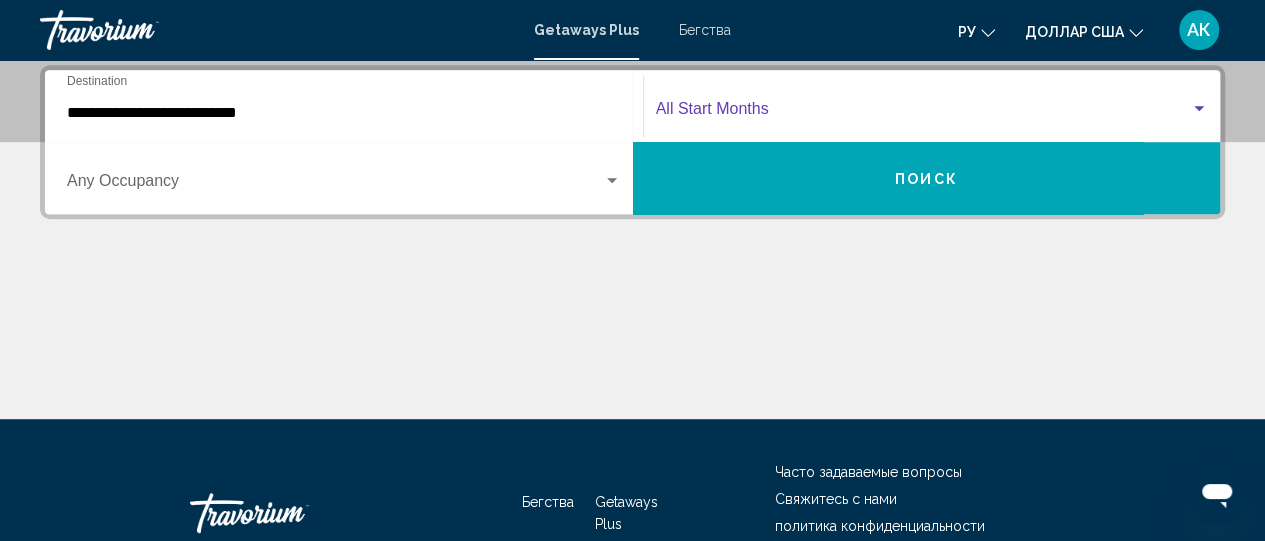 click at bounding box center [923, 113] 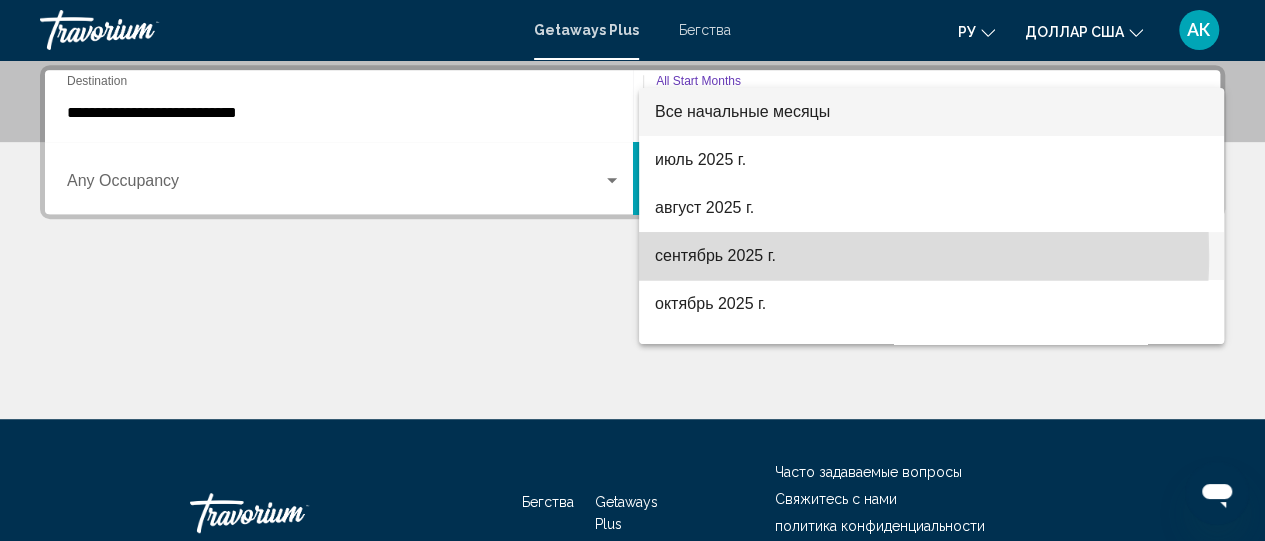 click on "сентябрь 2025 г." at bounding box center [715, 255] 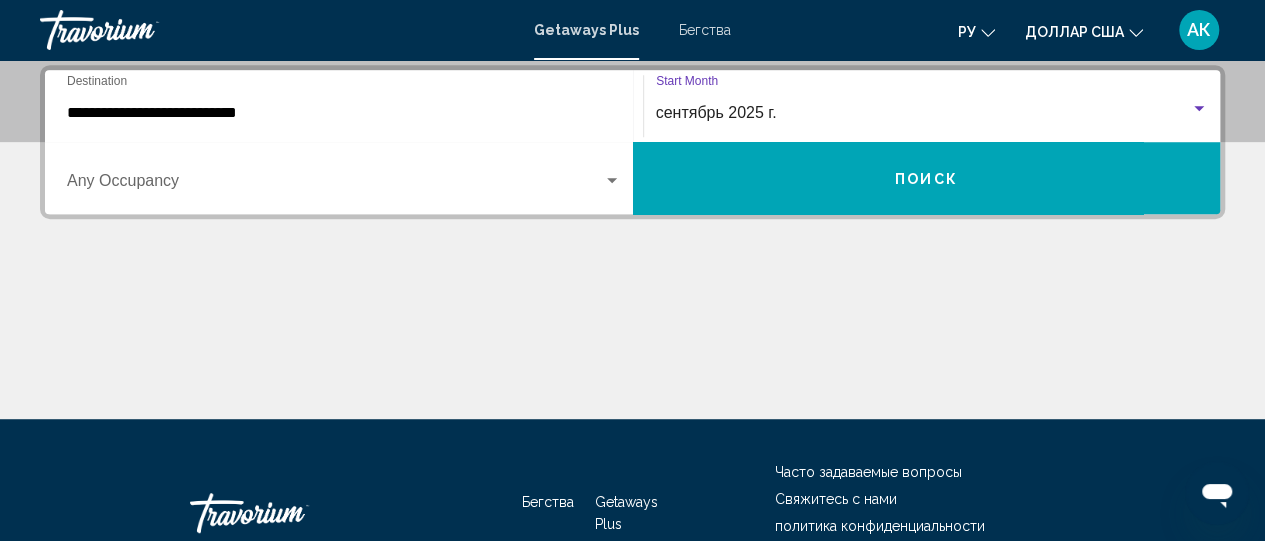 click on "Поиск" at bounding box center [927, 178] 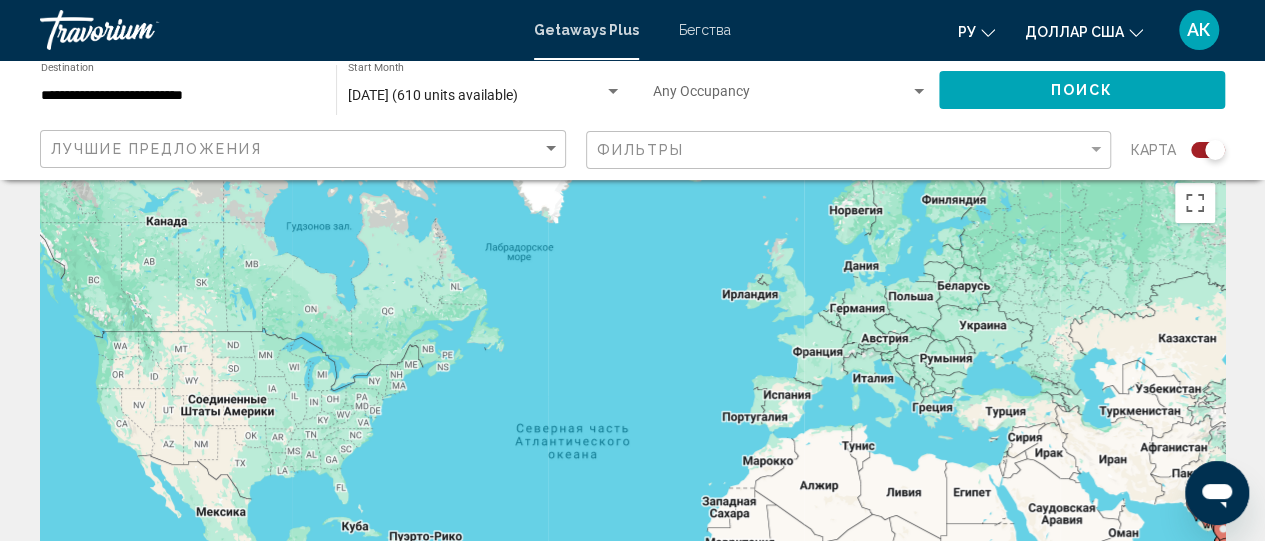 scroll, scrollTop: 0, scrollLeft: 0, axis: both 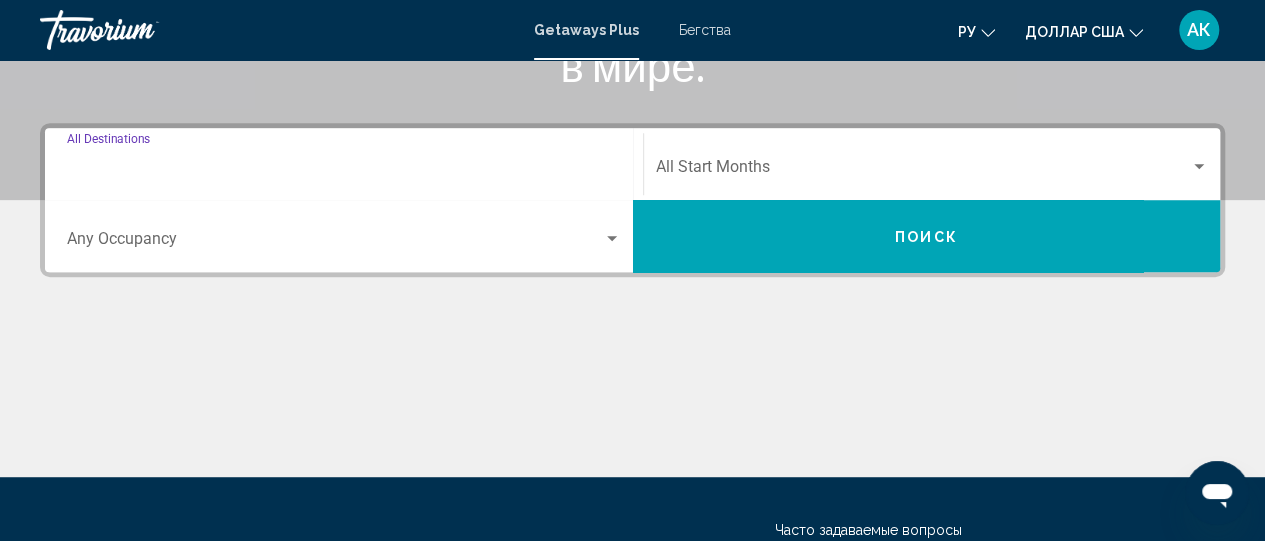 click on "Destination All Destinations" at bounding box center [344, 171] 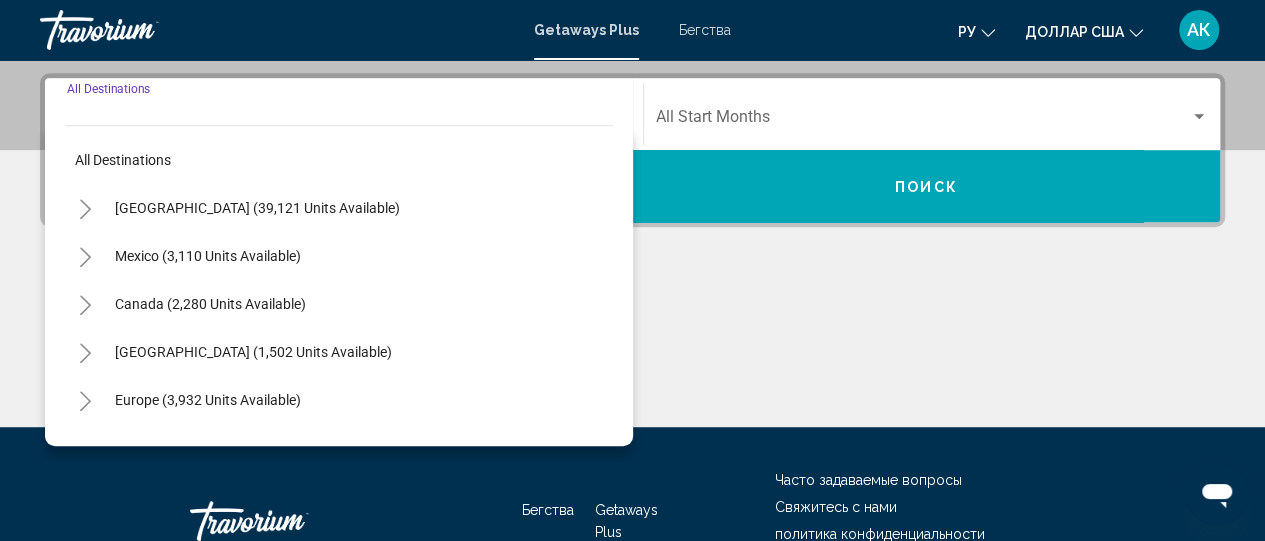 scroll, scrollTop: 458, scrollLeft: 0, axis: vertical 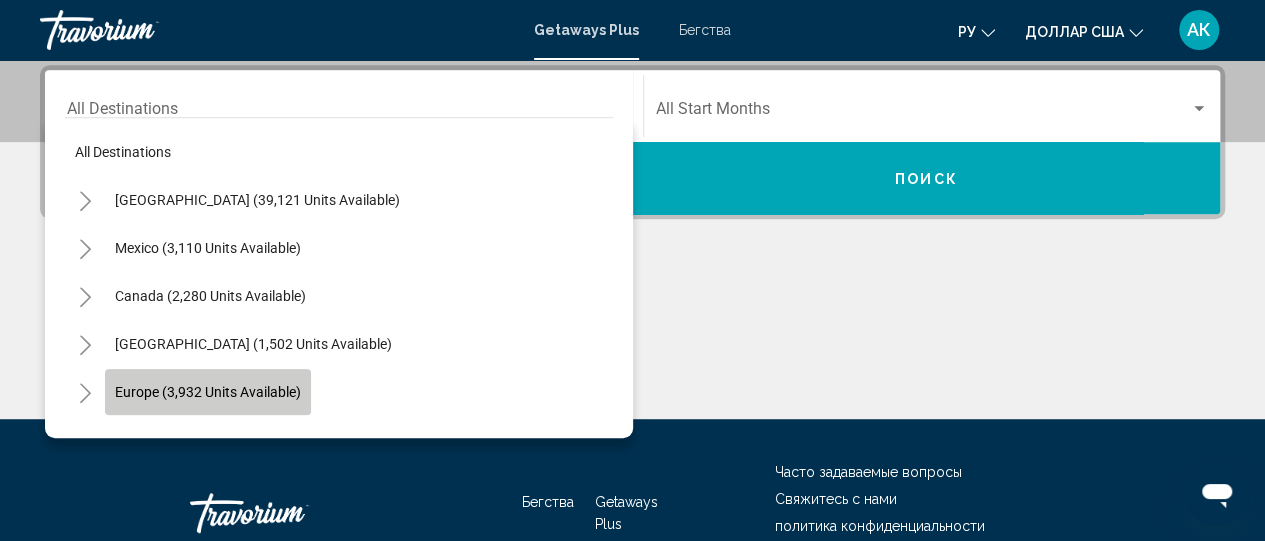 click on "Europe (3,932 units available)" 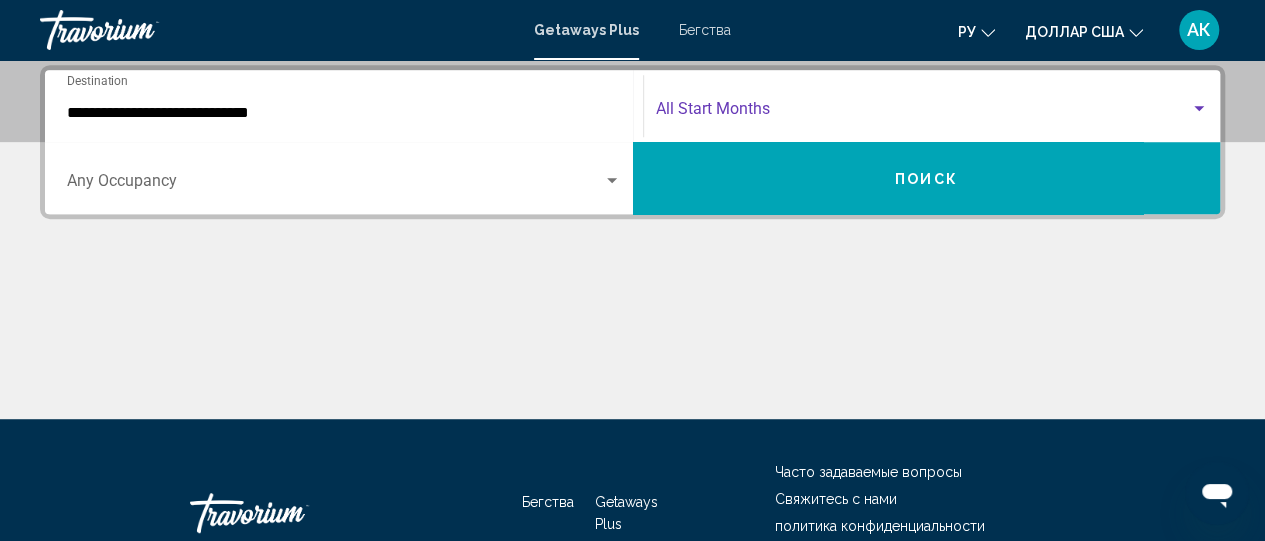 click at bounding box center (923, 113) 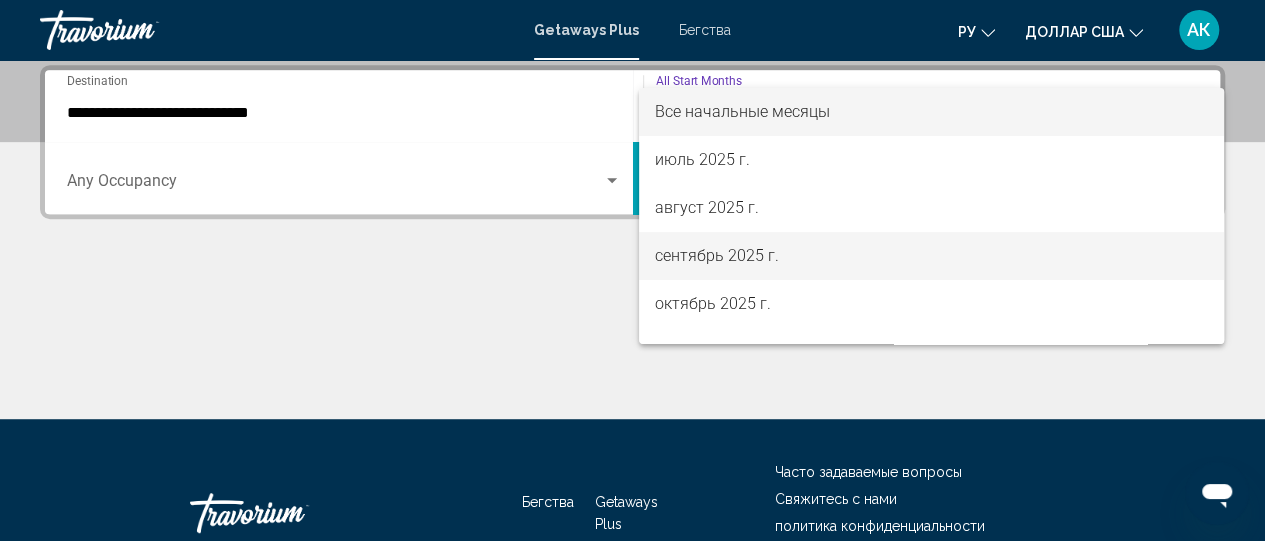 click on "сентябрь 2025 г." at bounding box center (717, 255) 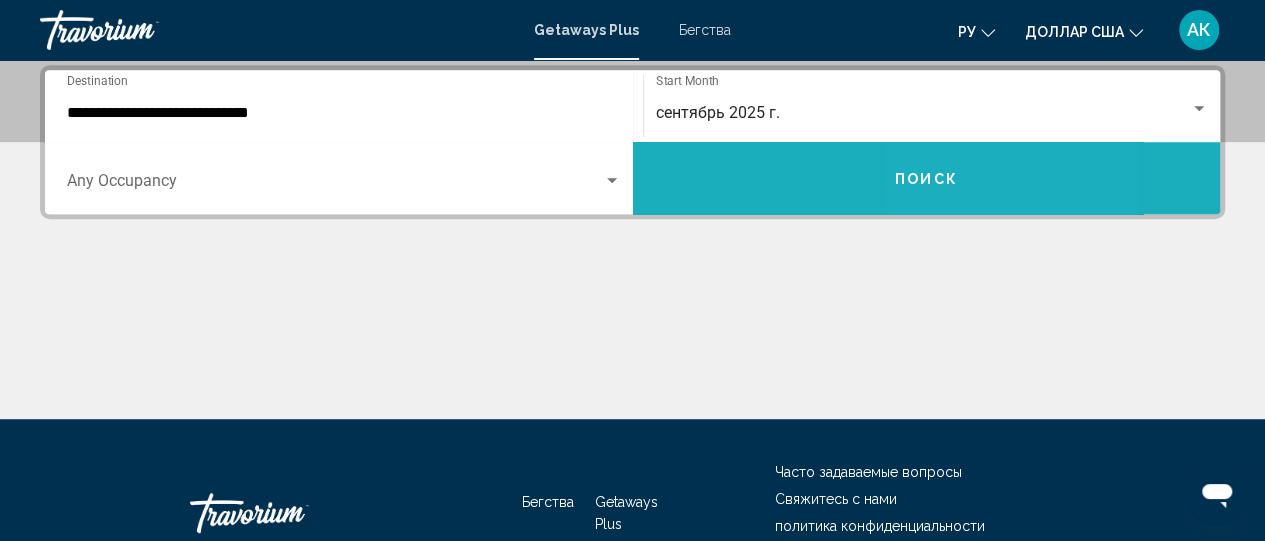 click on "Поиск" at bounding box center [927, 178] 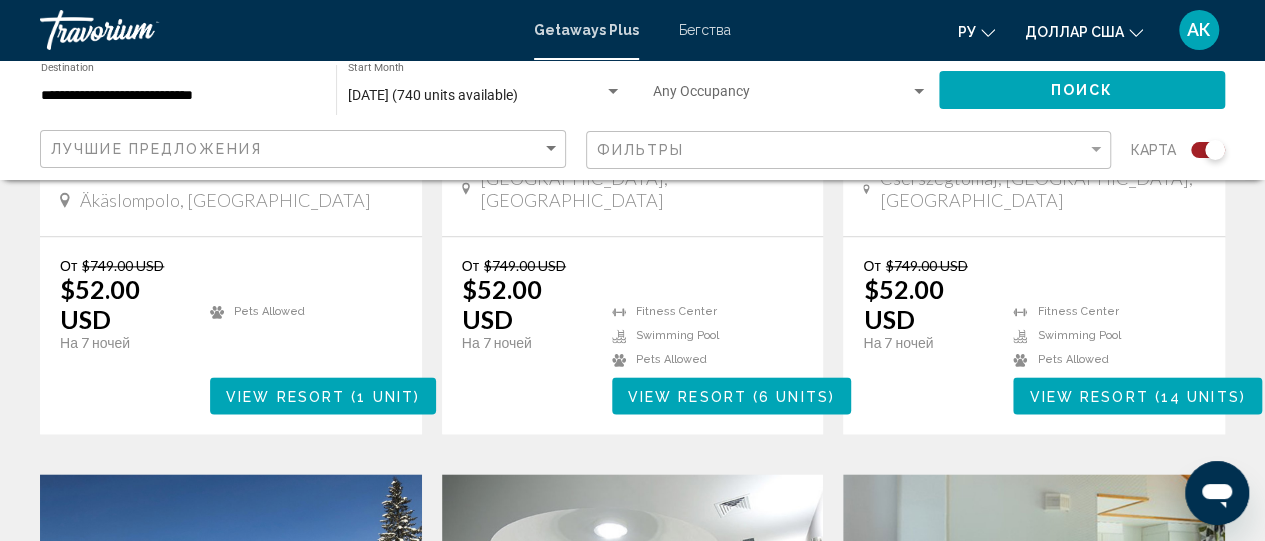 scroll, scrollTop: 800, scrollLeft: 0, axis: vertical 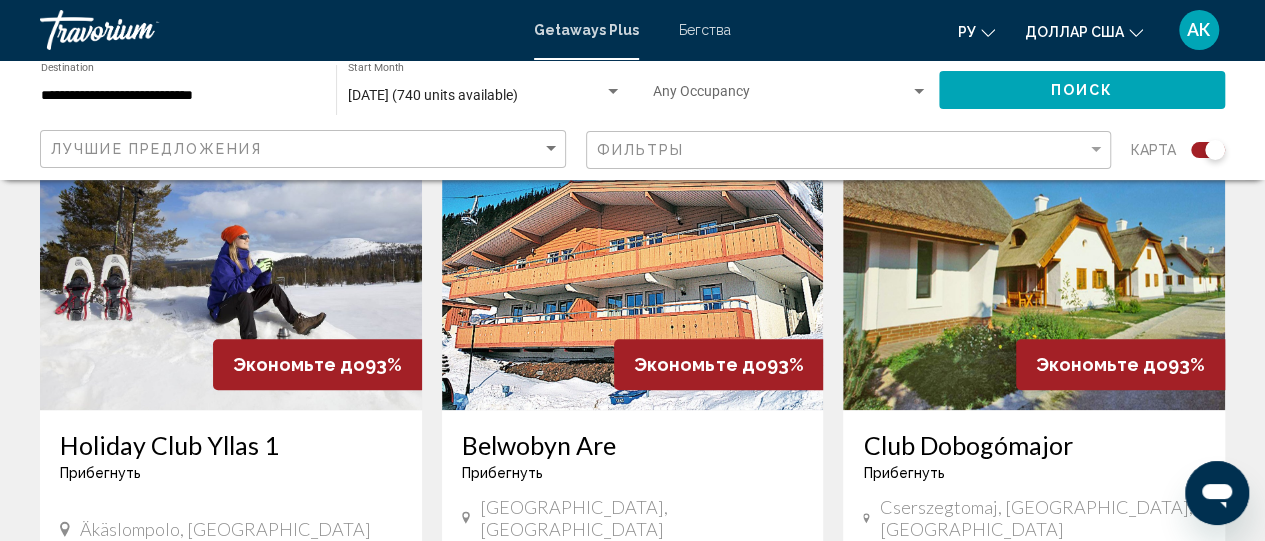 click on "Фильтры" 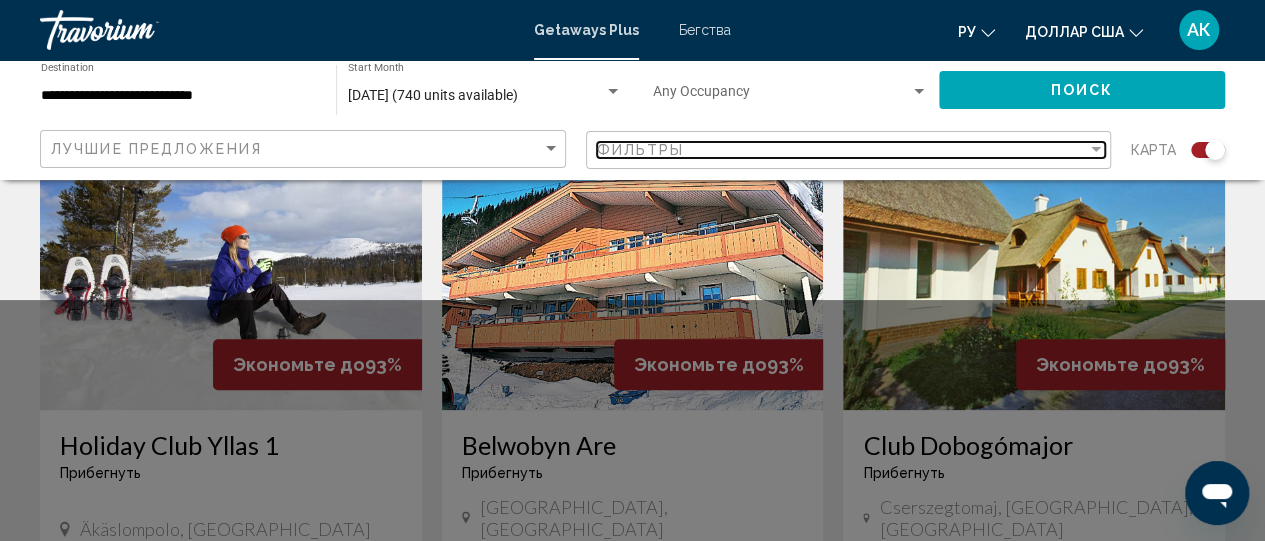 click at bounding box center [1096, 149] 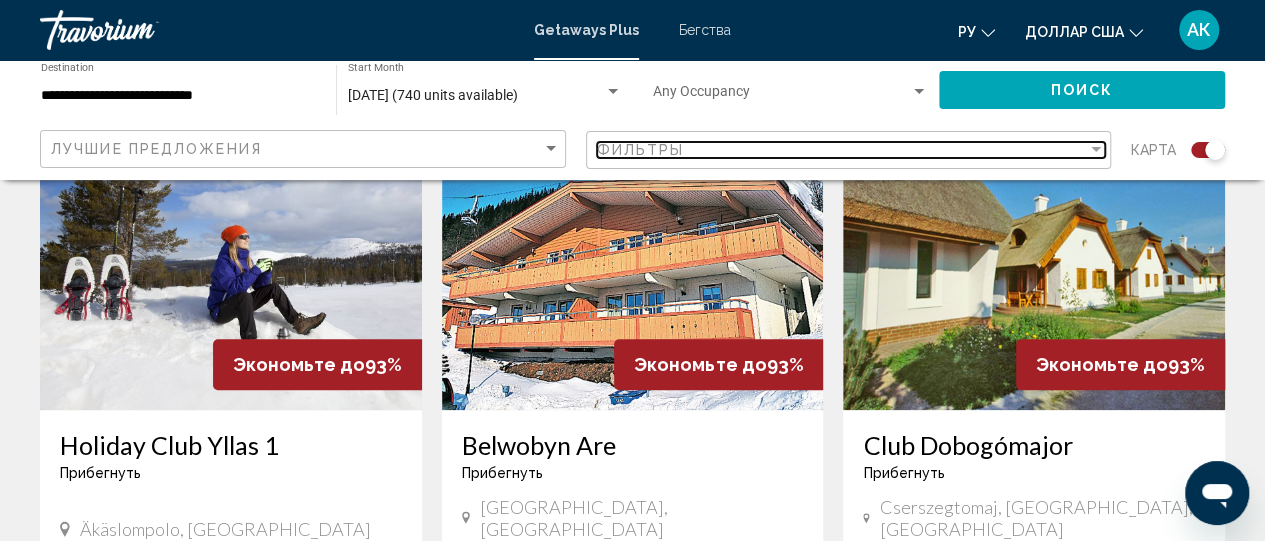 click at bounding box center (1096, 150) 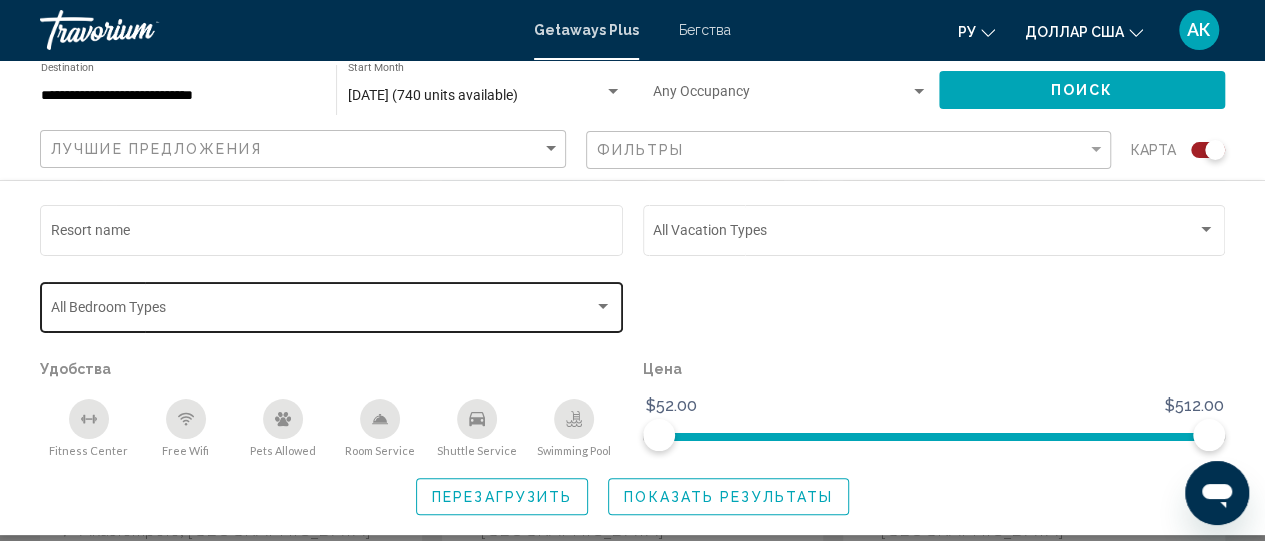 click at bounding box center [603, 307] 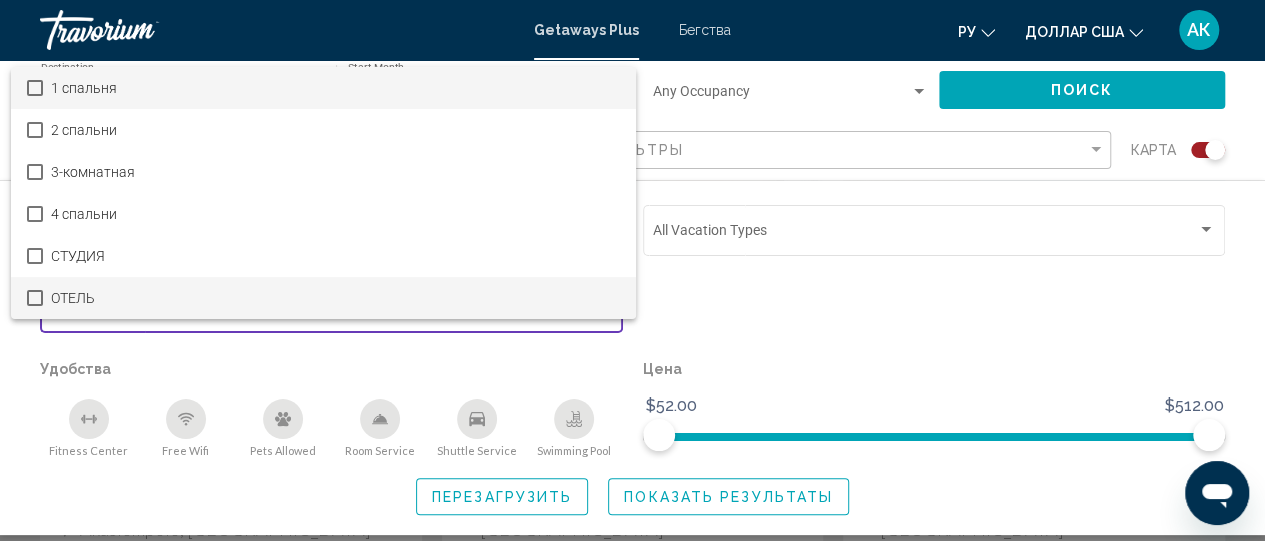 click at bounding box center [35, 298] 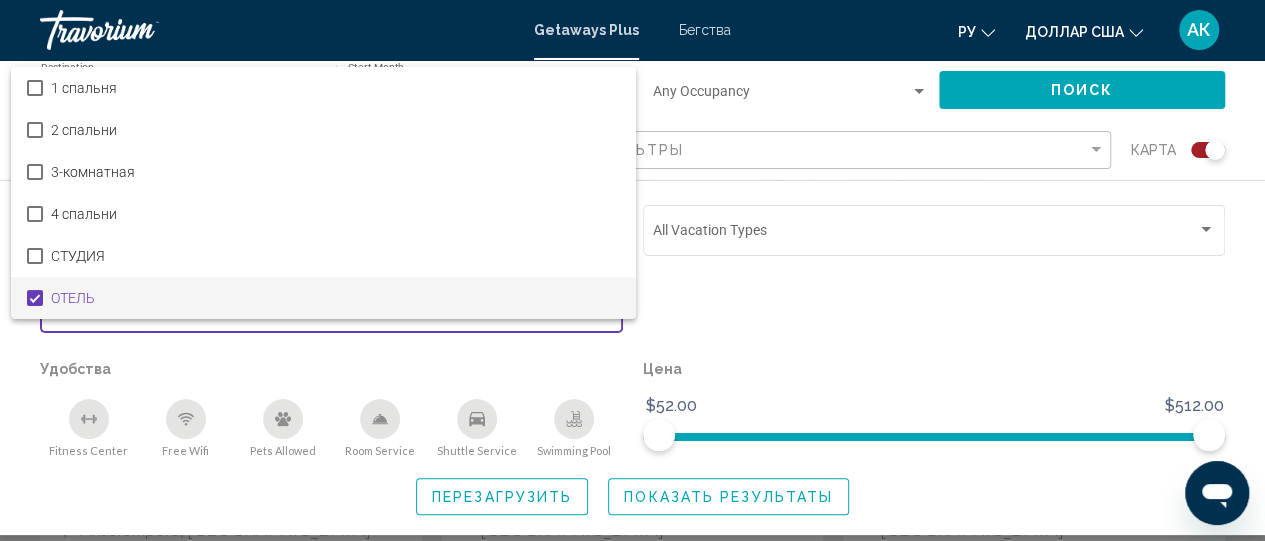 click at bounding box center (632, 270) 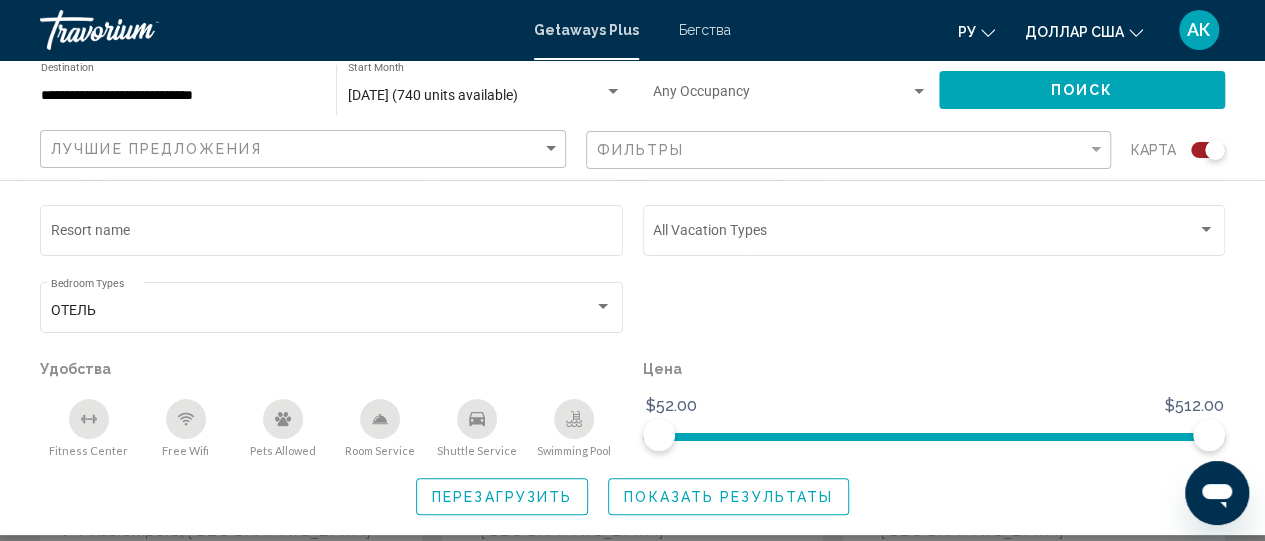 click 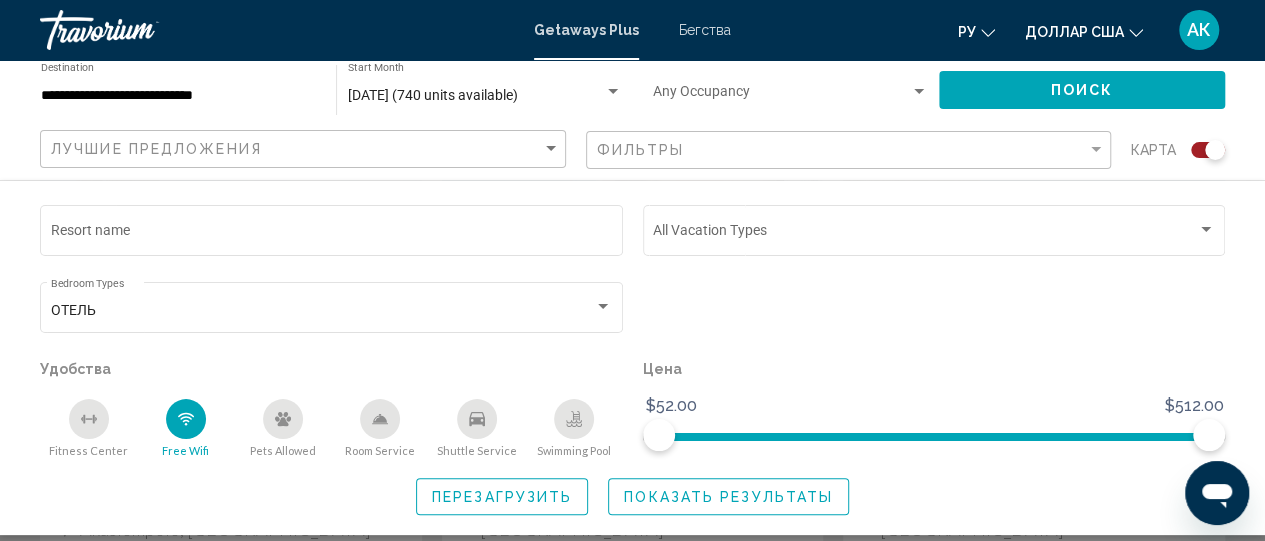 click 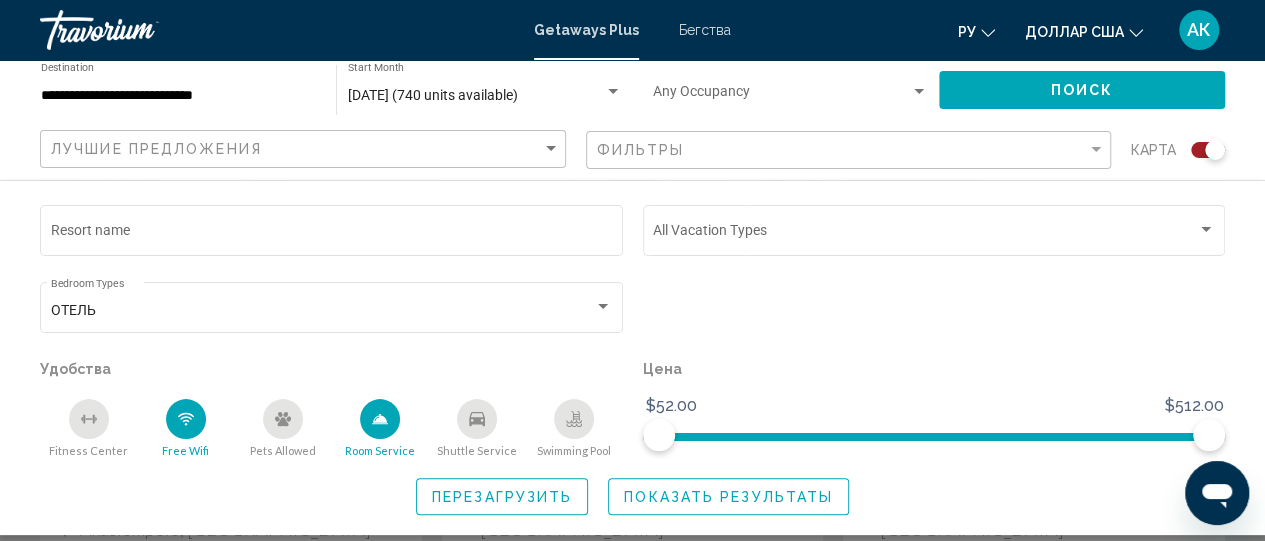 click 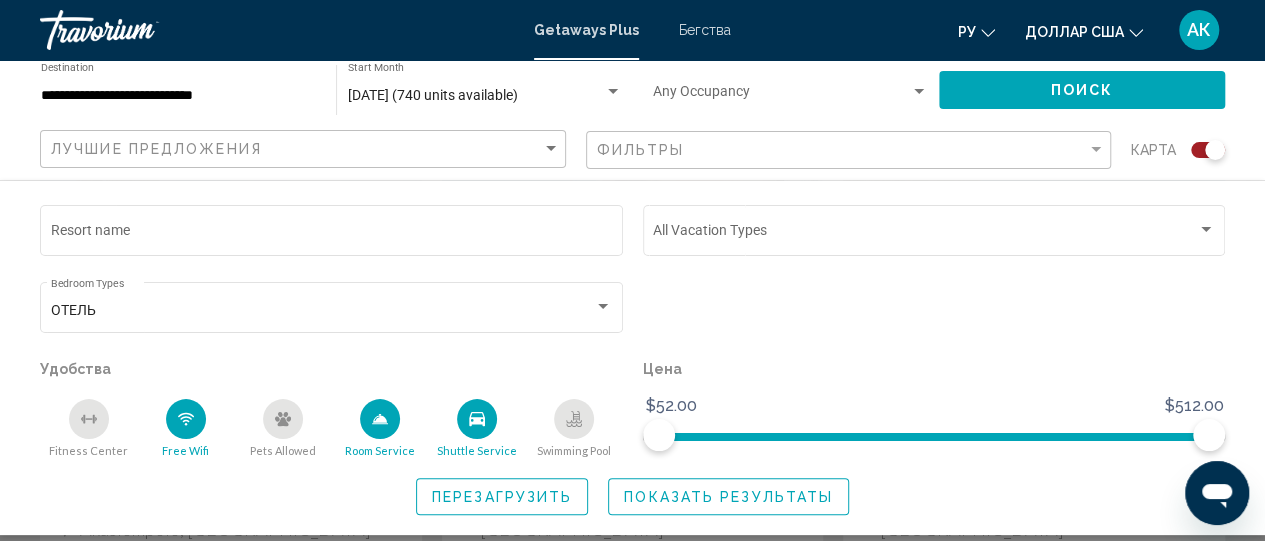 click 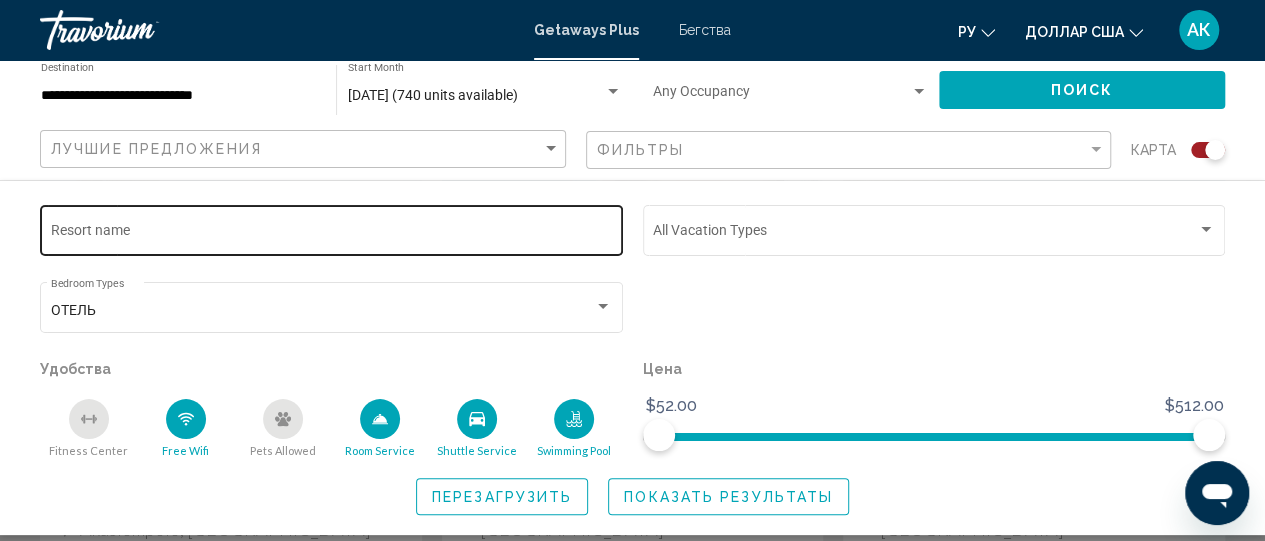 click on "Resort name" 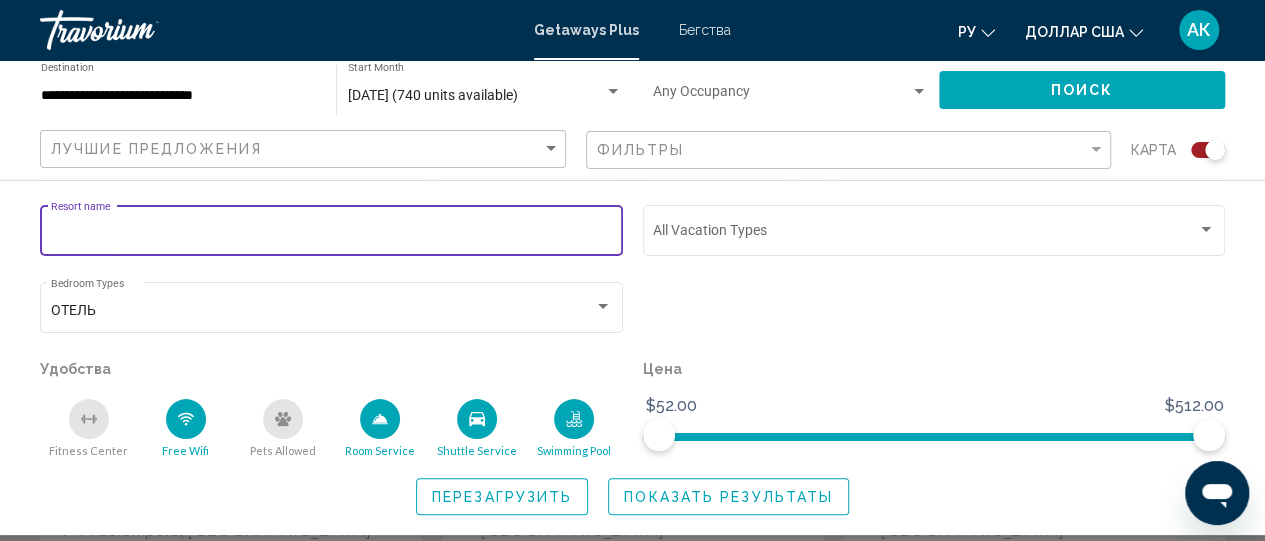 click on "Resort name" 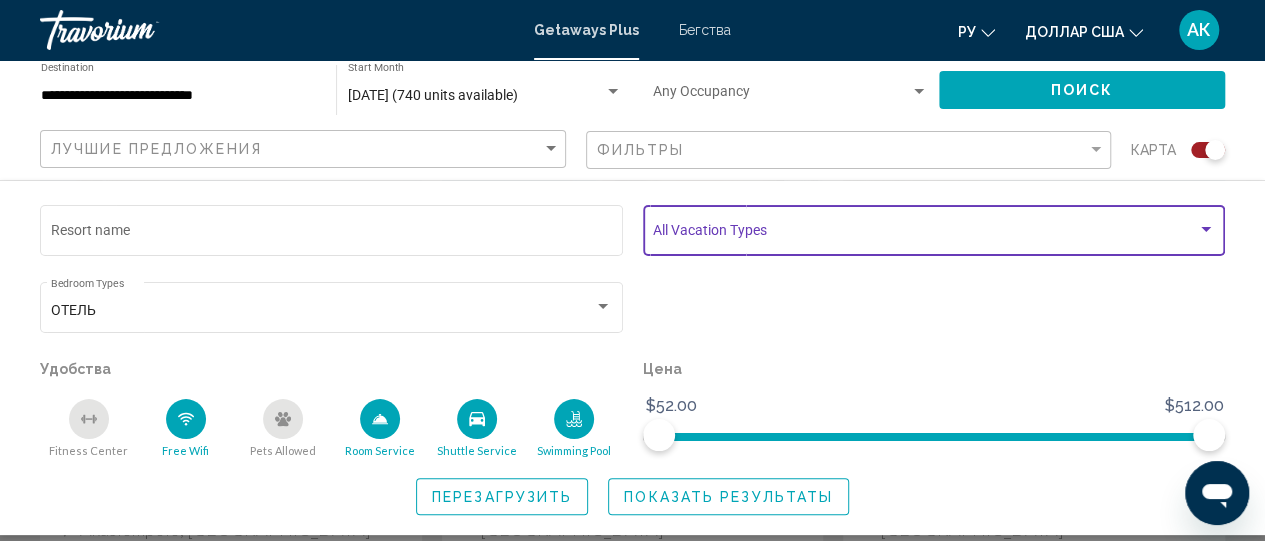 click at bounding box center (1206, 230) 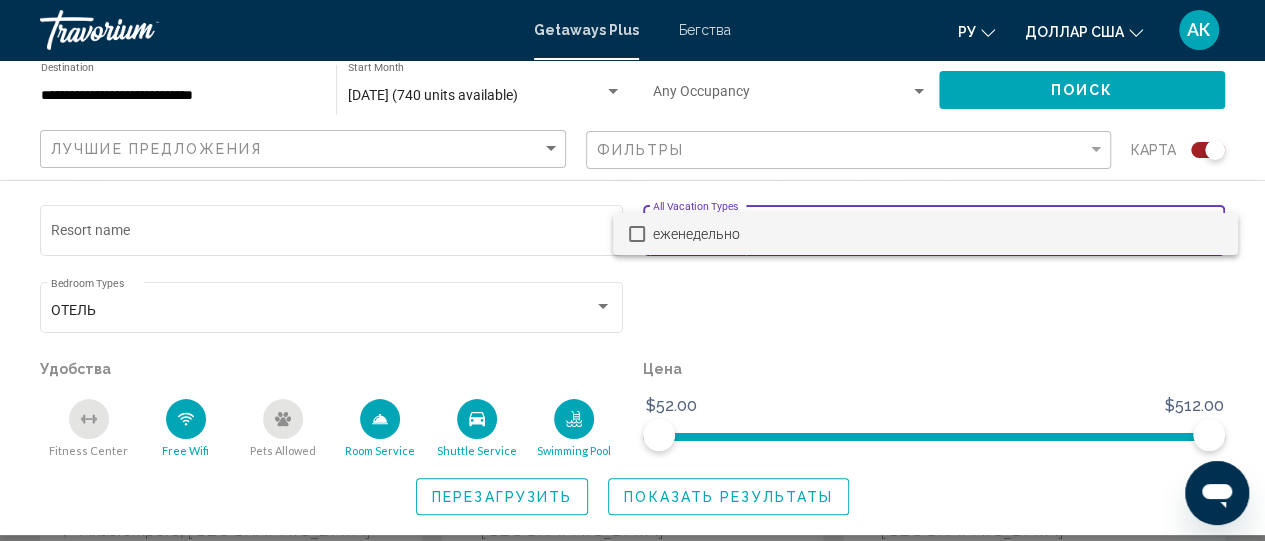 click at bounding box center (632, 270) 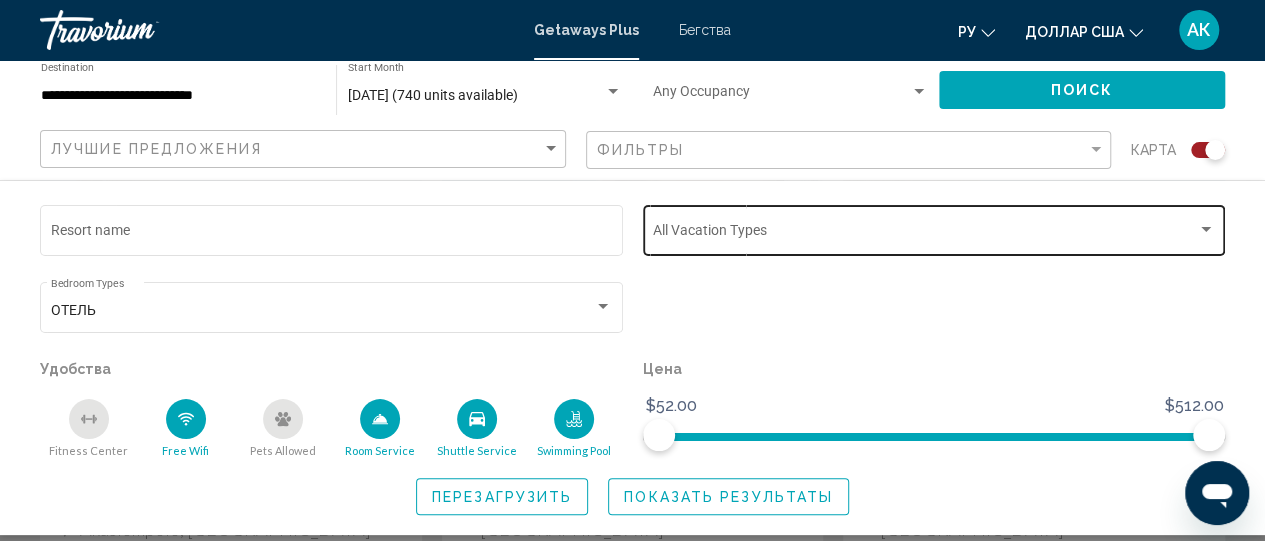 click at bounding box center [1206, 230] 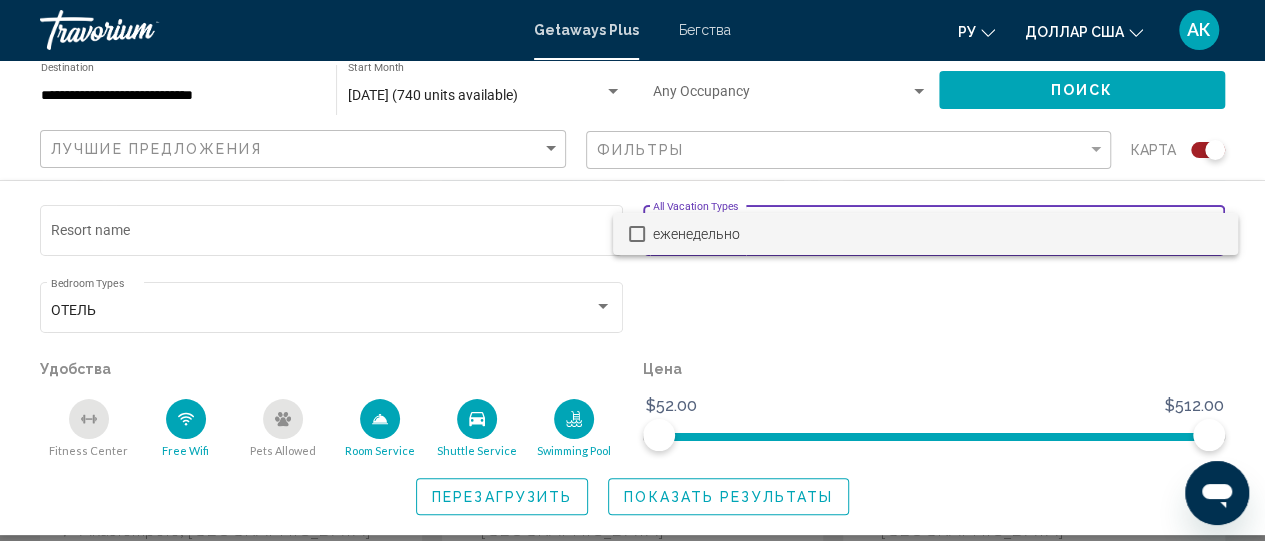 click at bounding box center [632, 270] 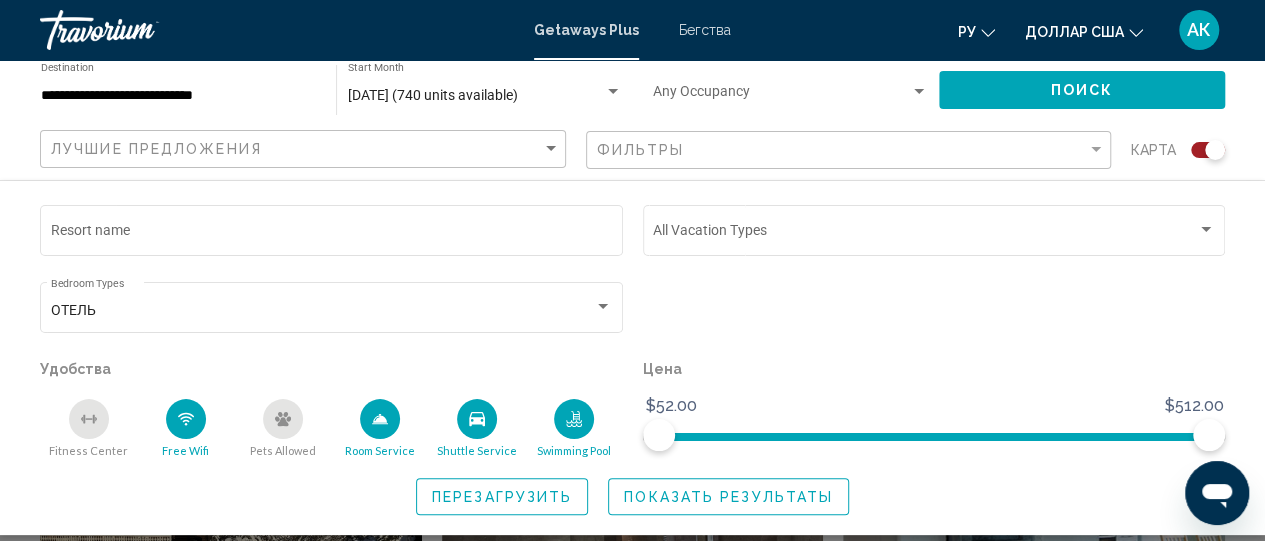 scroll, scrollTop: 1200, scrollLeft: 0, axis: vertical 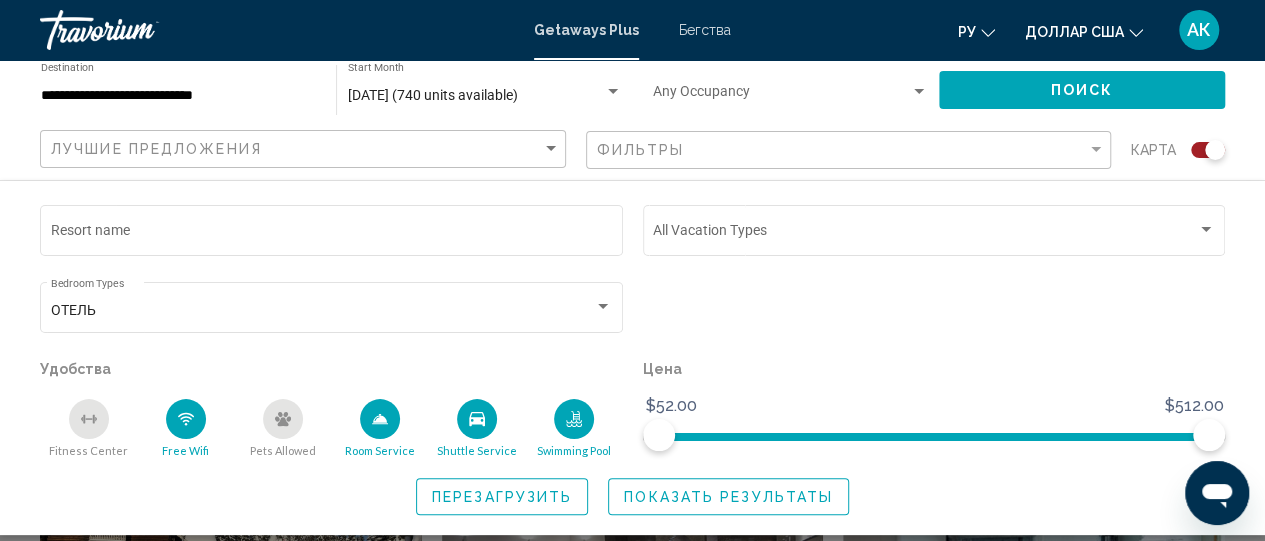 click on "Показать результаты" 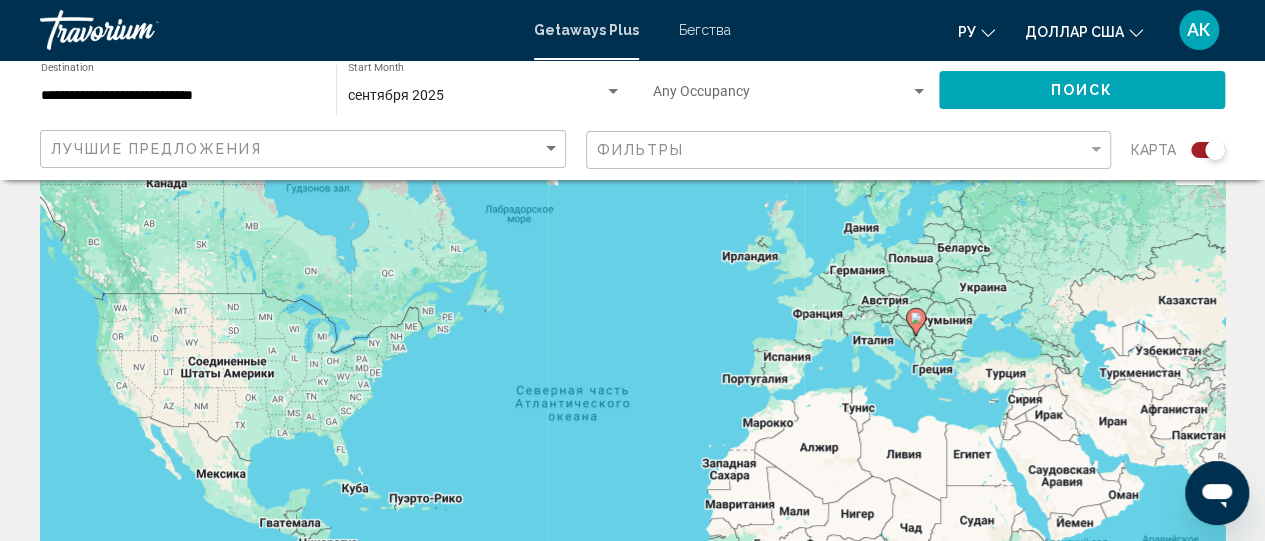 scroll, scrollTop: 0, scrollLeft: 0, axis: both 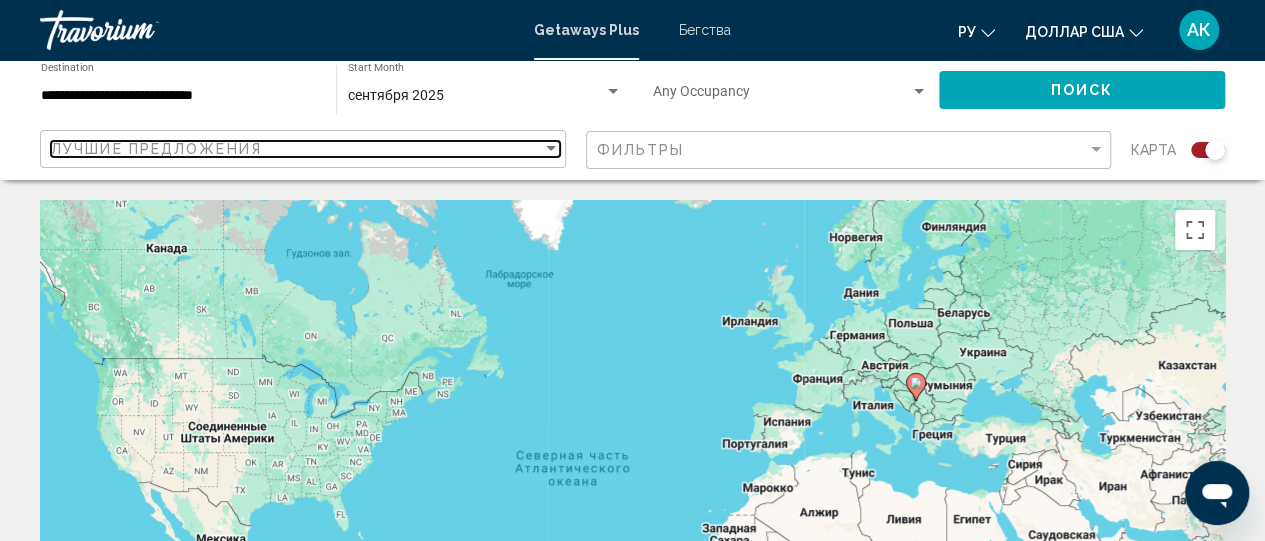 click at bounding box center (551, 149) 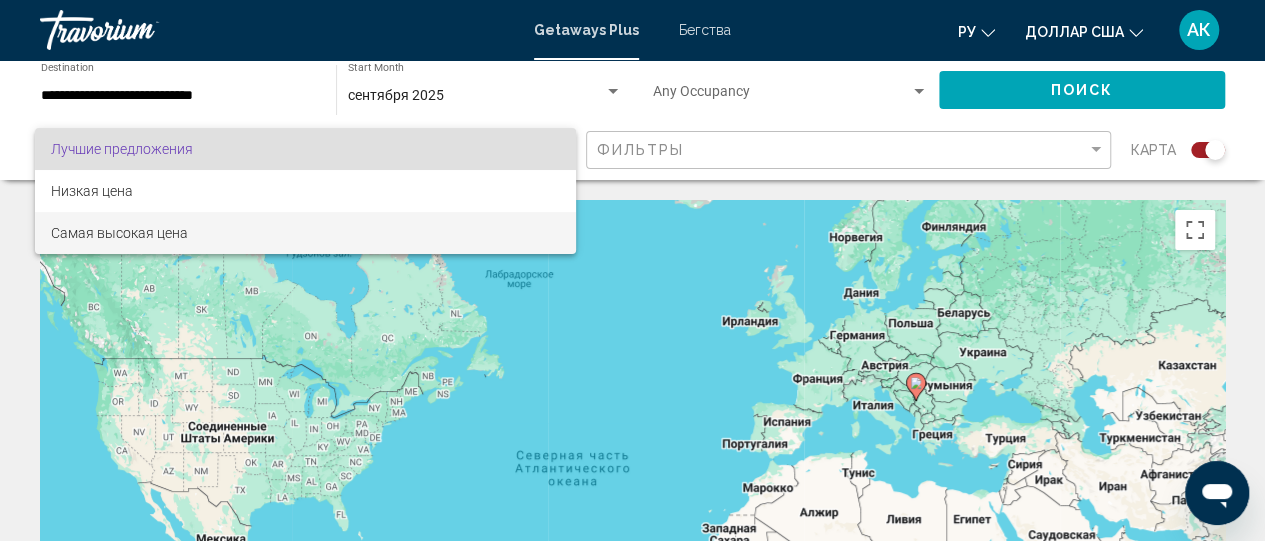 click on "Самая высокая цена" at bounding box center [305, 233] 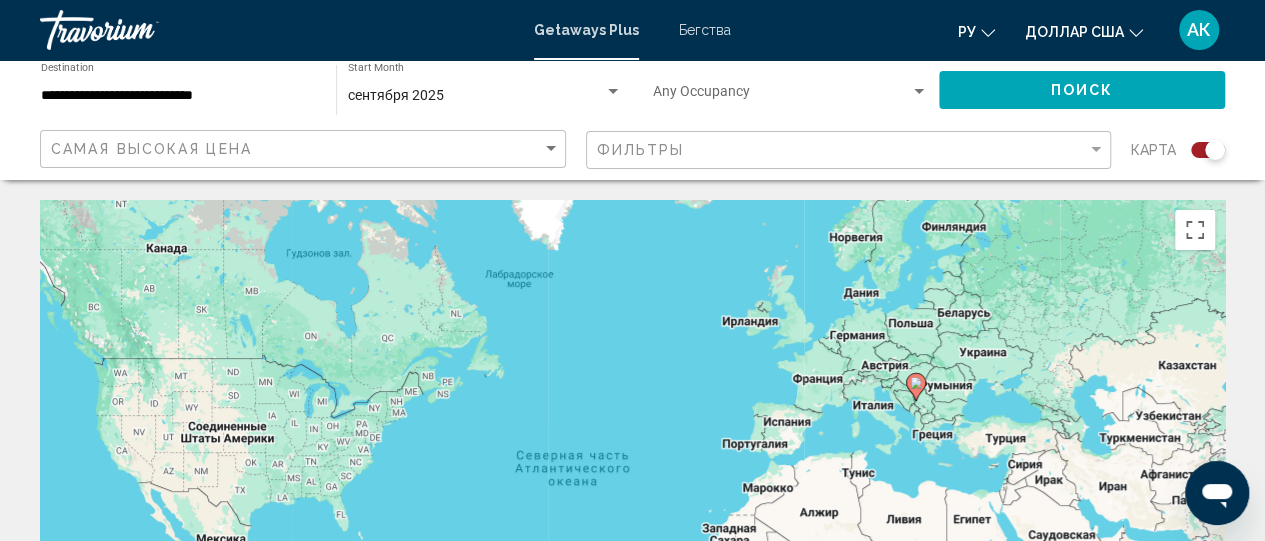 click on "Поиск" 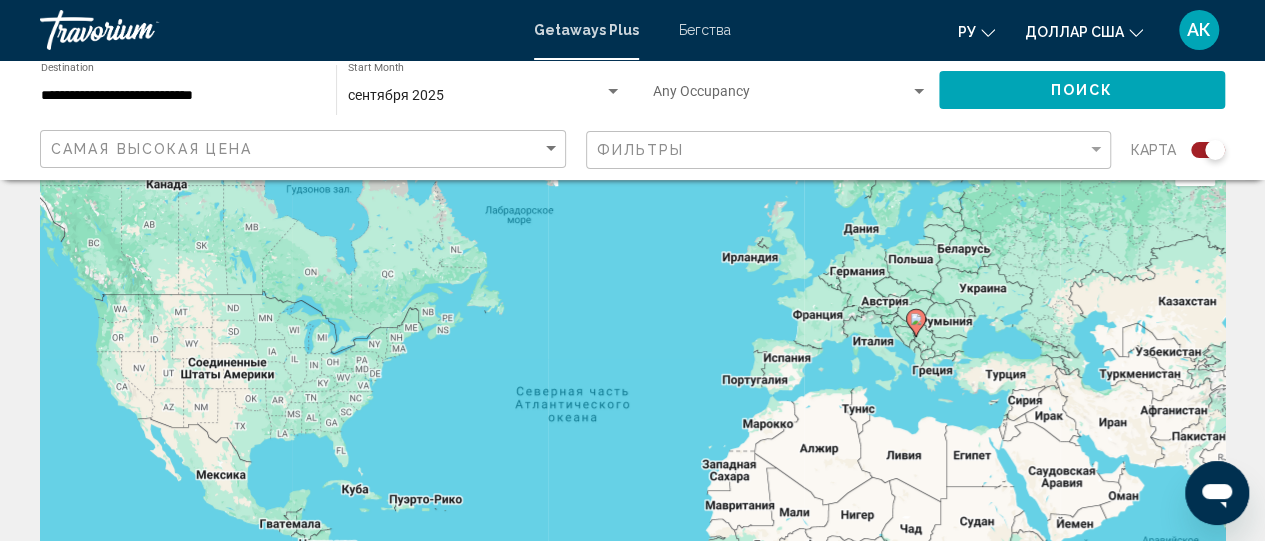 scroll, scrollTop: 0, scrollLeft: 0, axis: both 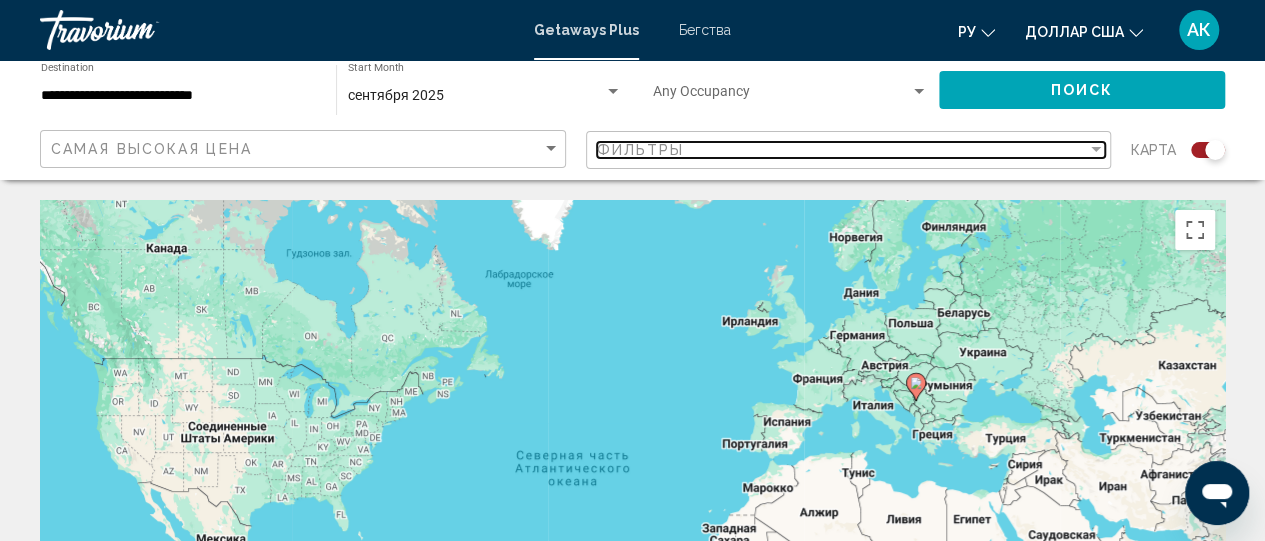 click at bounding box center [1096, 150] 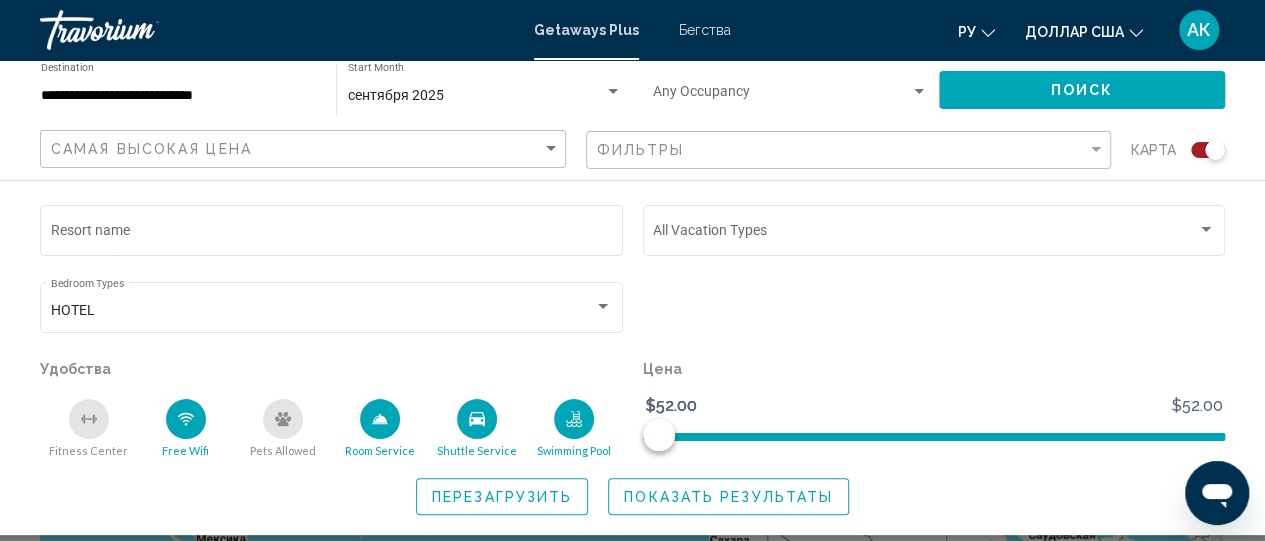 click 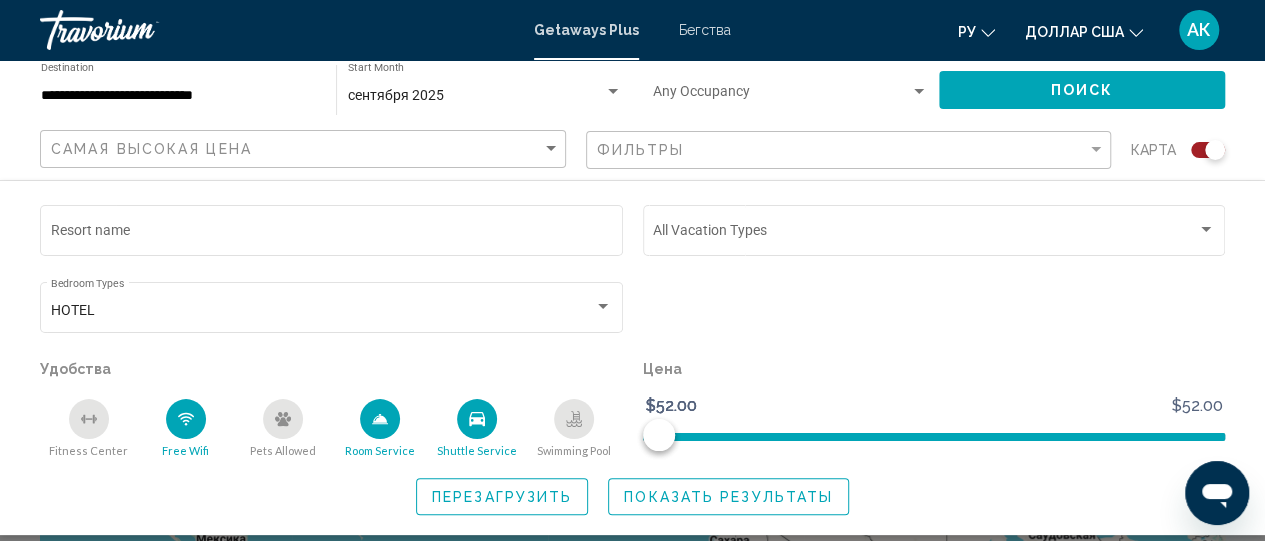 click 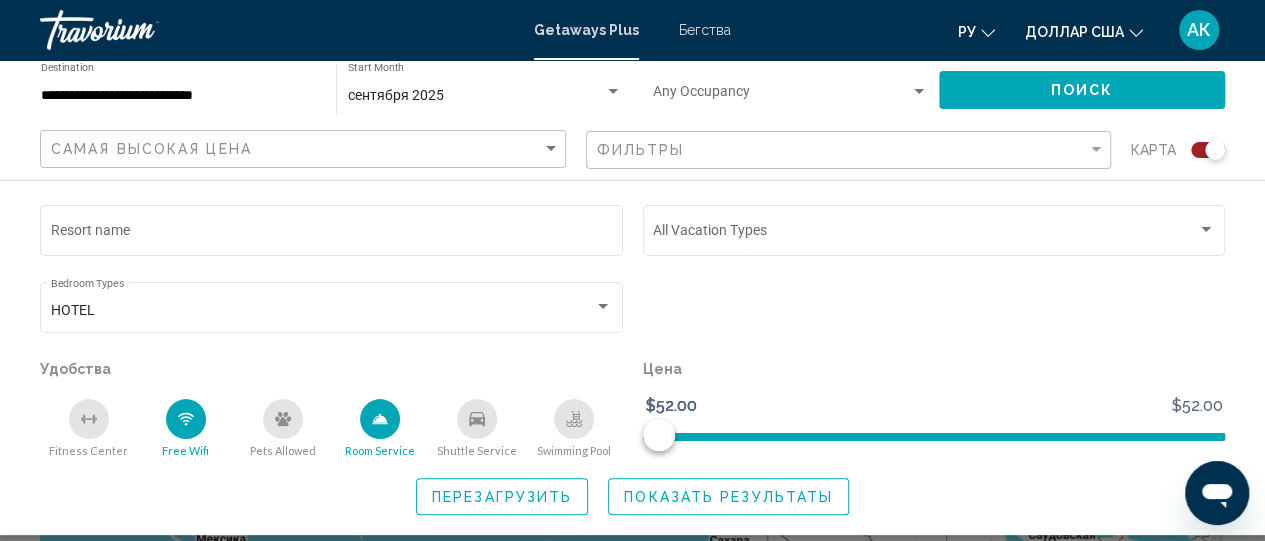click 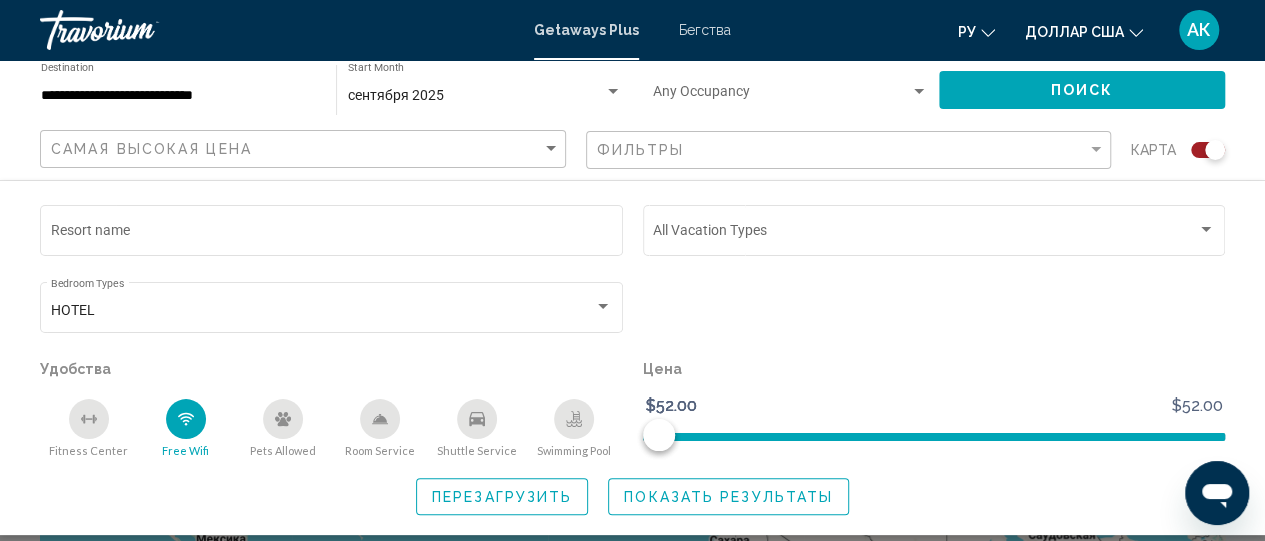 drag, startPoint x: 162, startPoint y: 426, endPoint x: 176, endPoint y: 389, distance: 39.56008 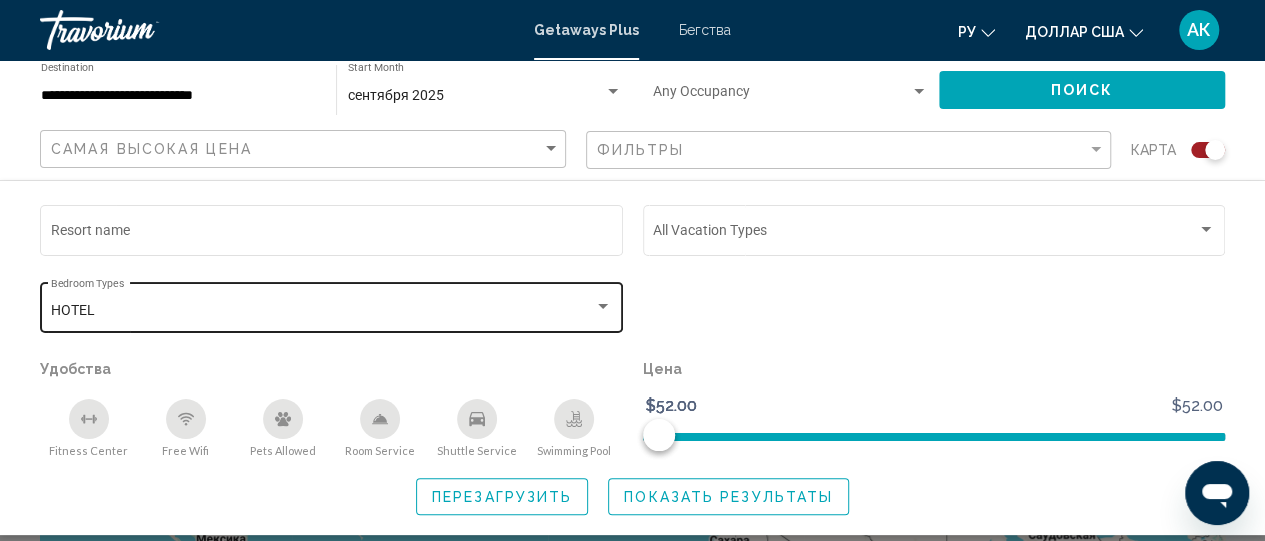 click on "HOTEL Bedroom Types All Bedroom Types" 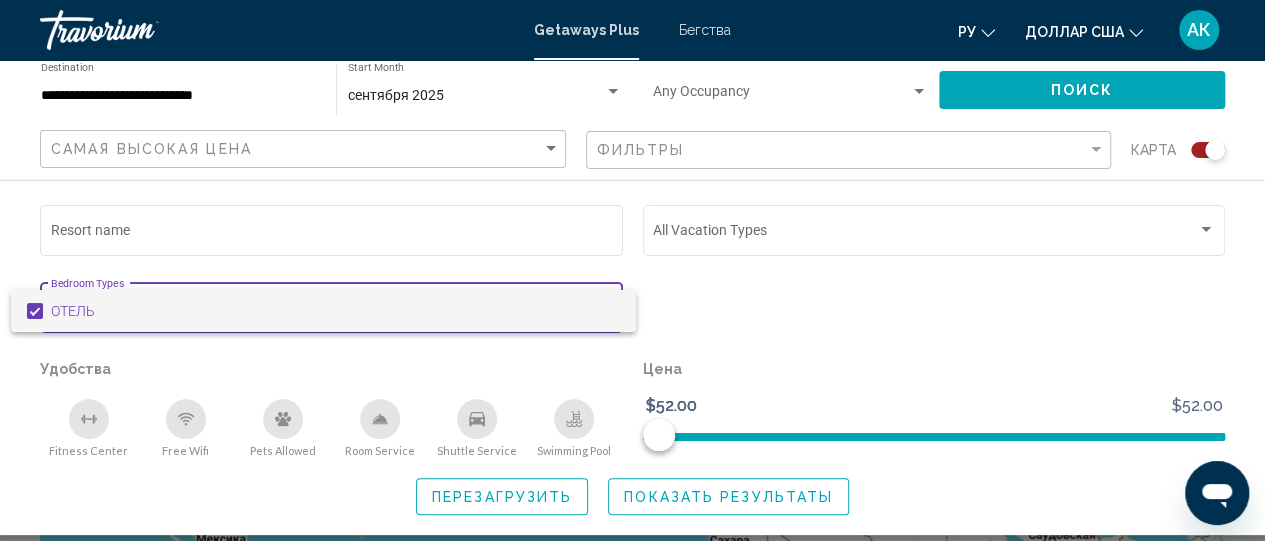 click at bounding box center [632, 270] 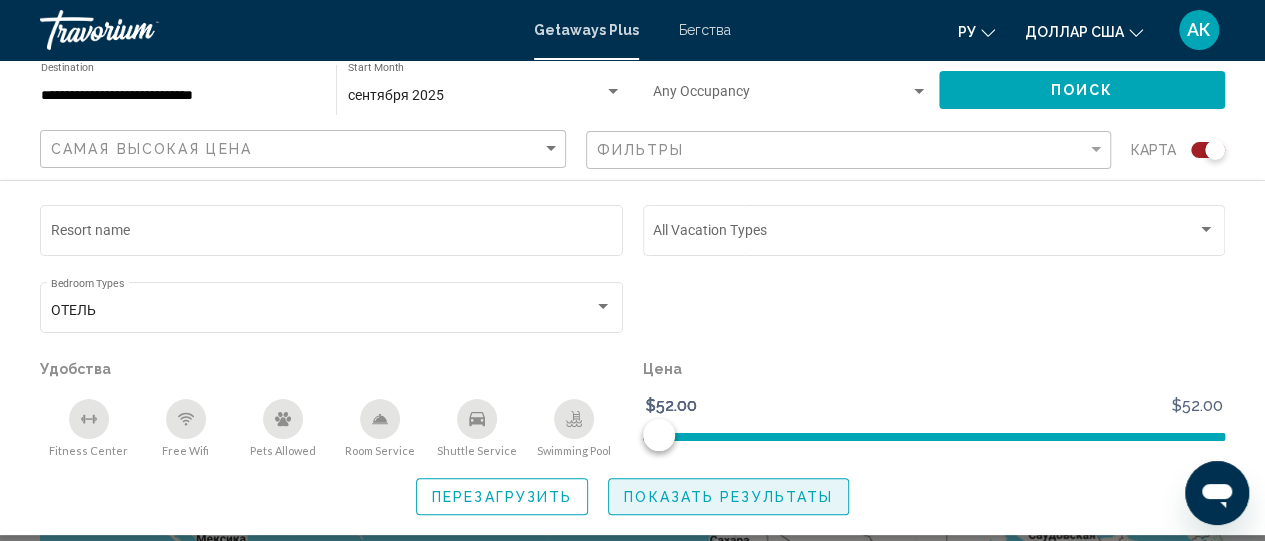 click on "Показать результаты" 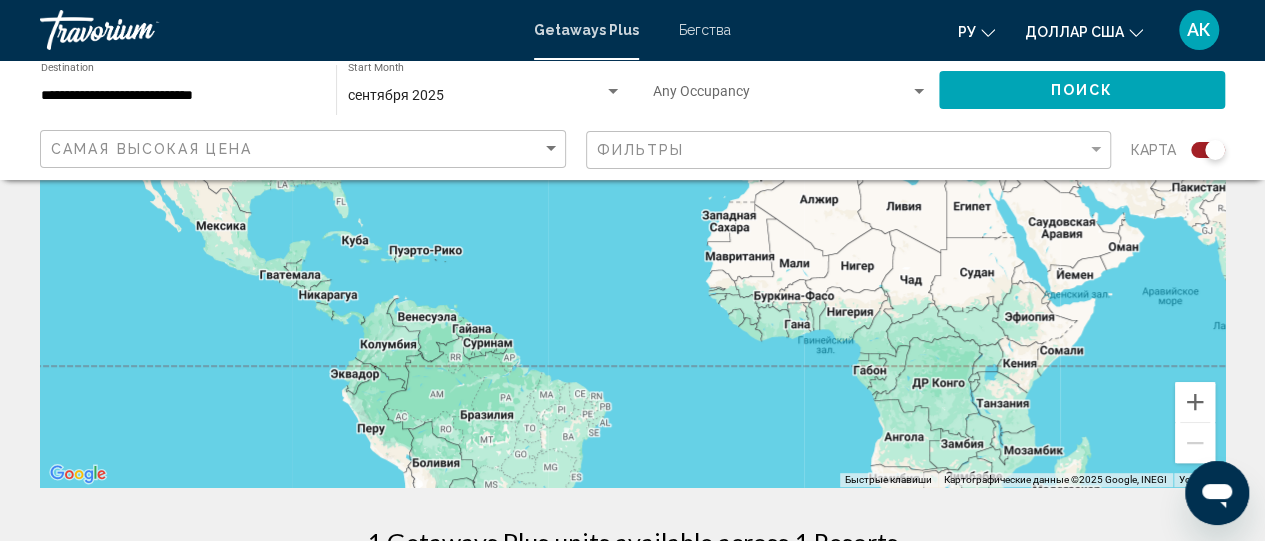 scroll, scrollTop: 0, scrollLeft: 0, axis: both 